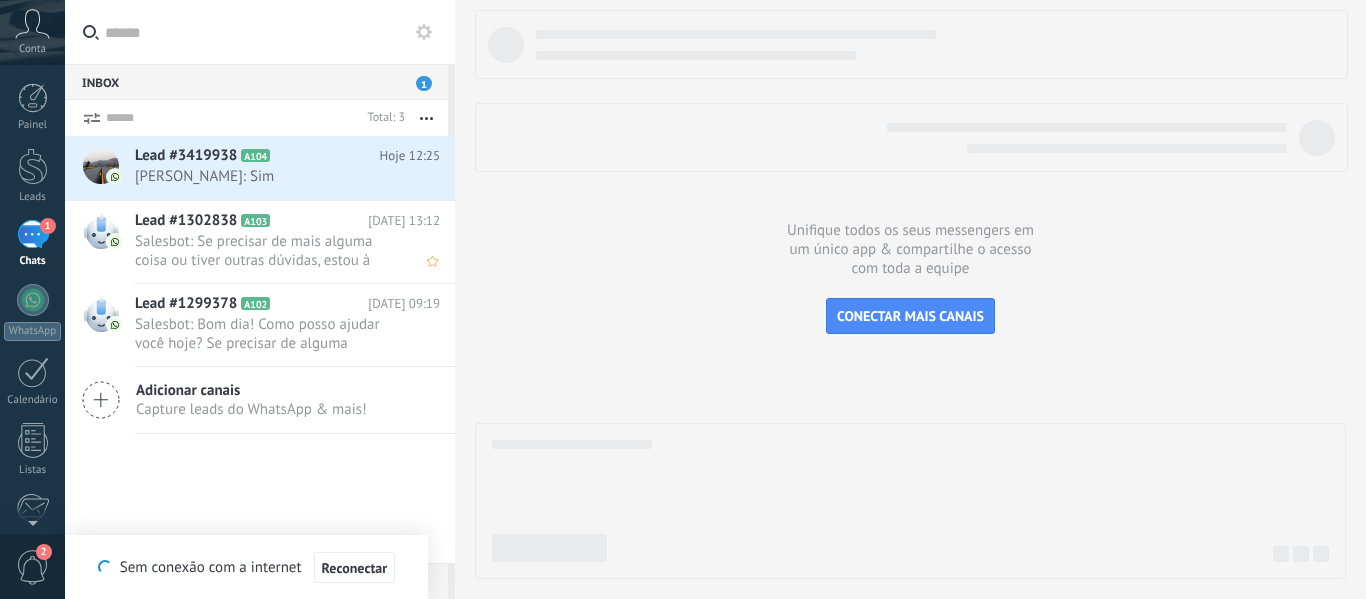 scroll, scrollTop: 0, scrollLeft: 0, axis: both 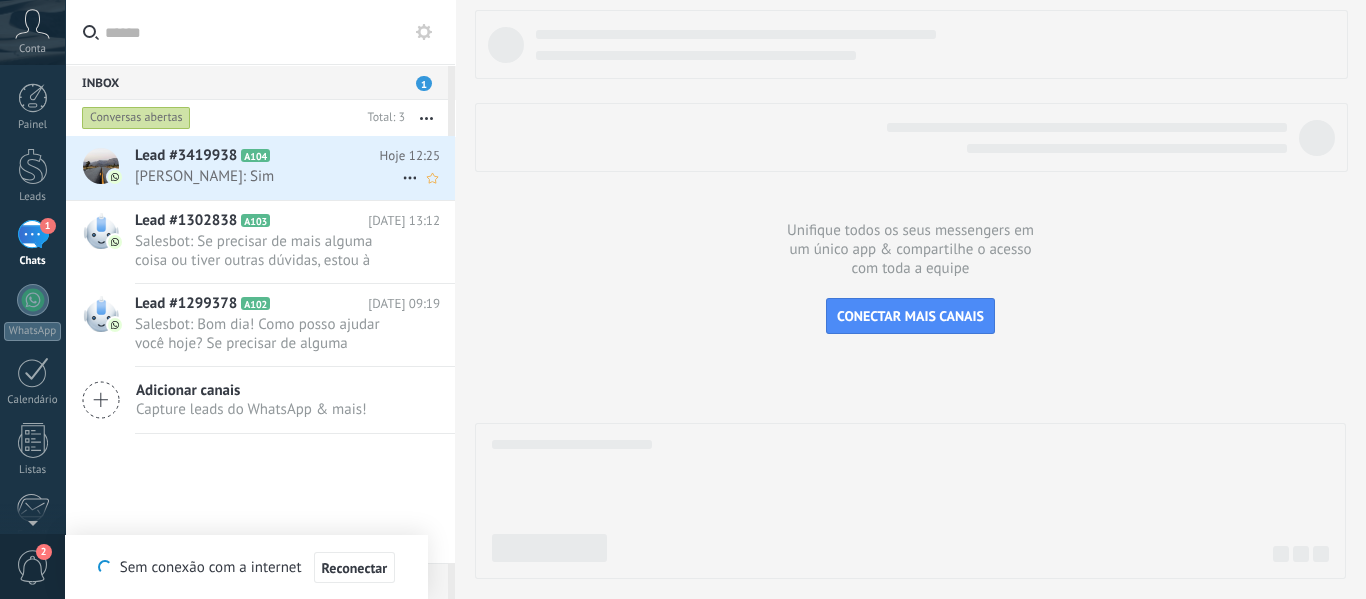 click on "[PERSON_NAME]: Sim" at bounding box center [268, 176] 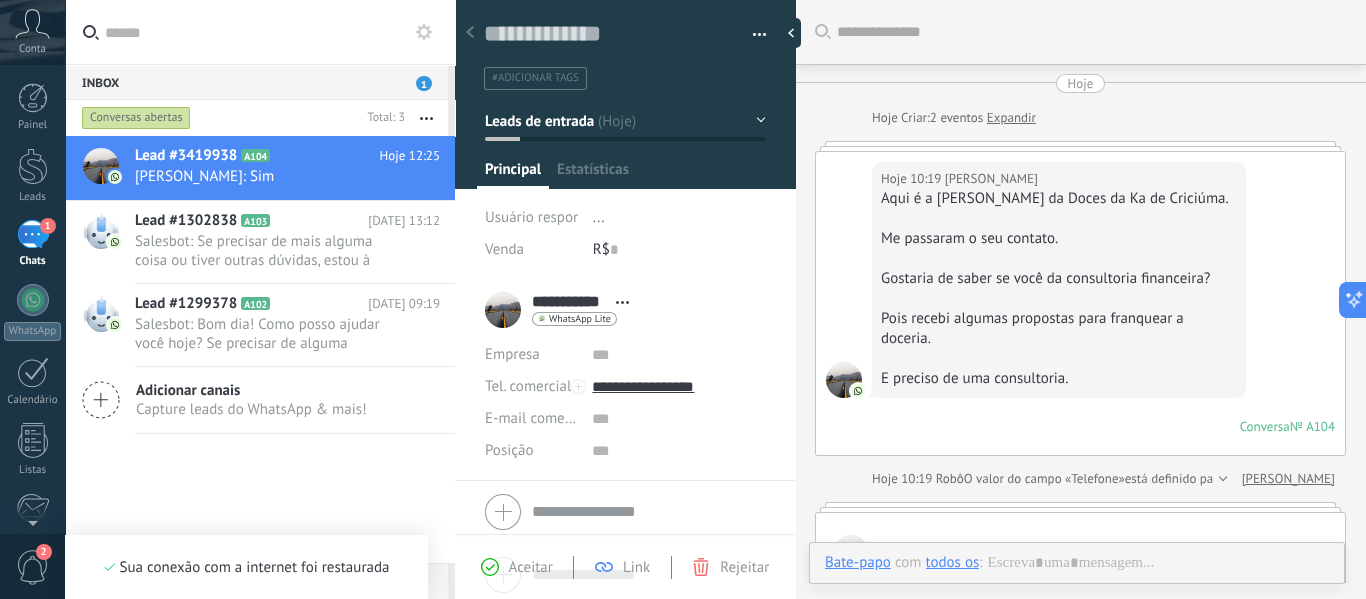 scroll, scrollTop: 0, scrollLeft: 0, axis: both 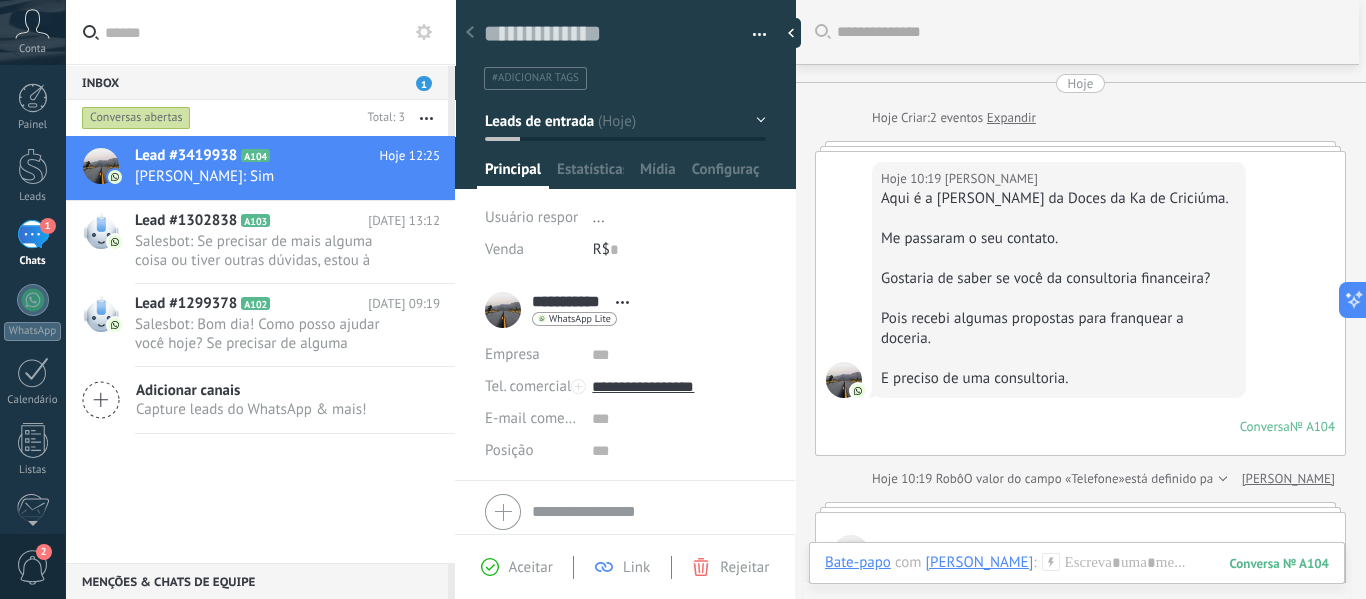 click on "Expandir" at bounding box center [1011, 118] 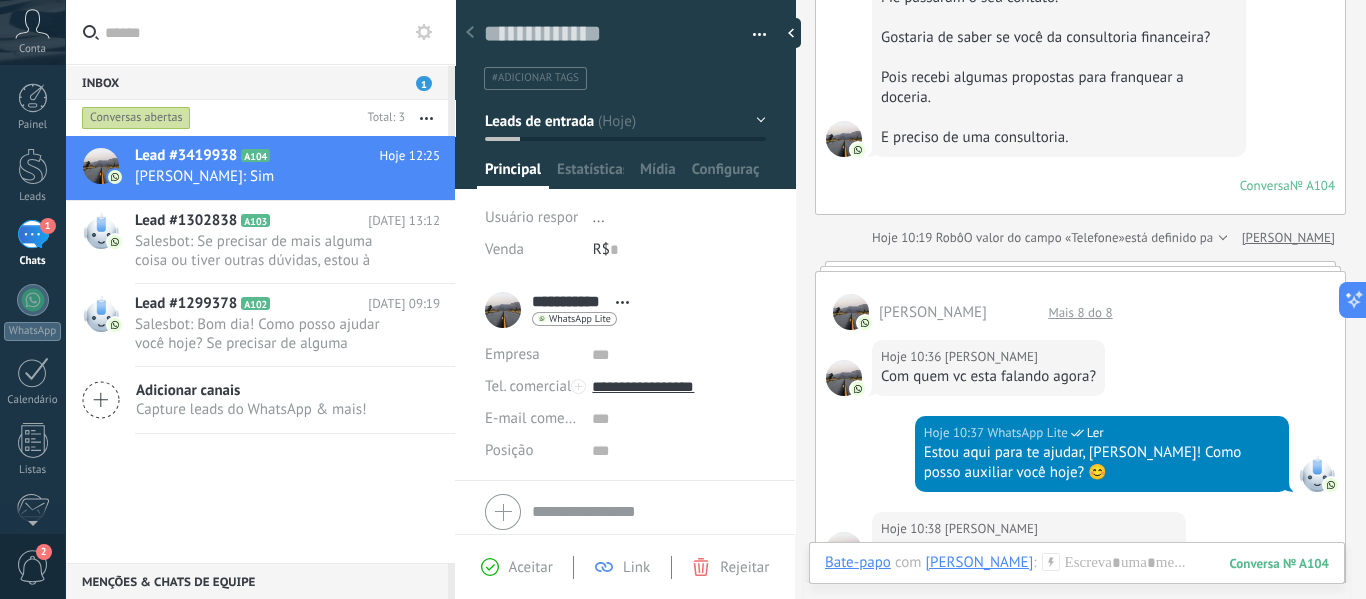 scroll, scrollTop: 269, scrollLeft: 0, axis: vertical 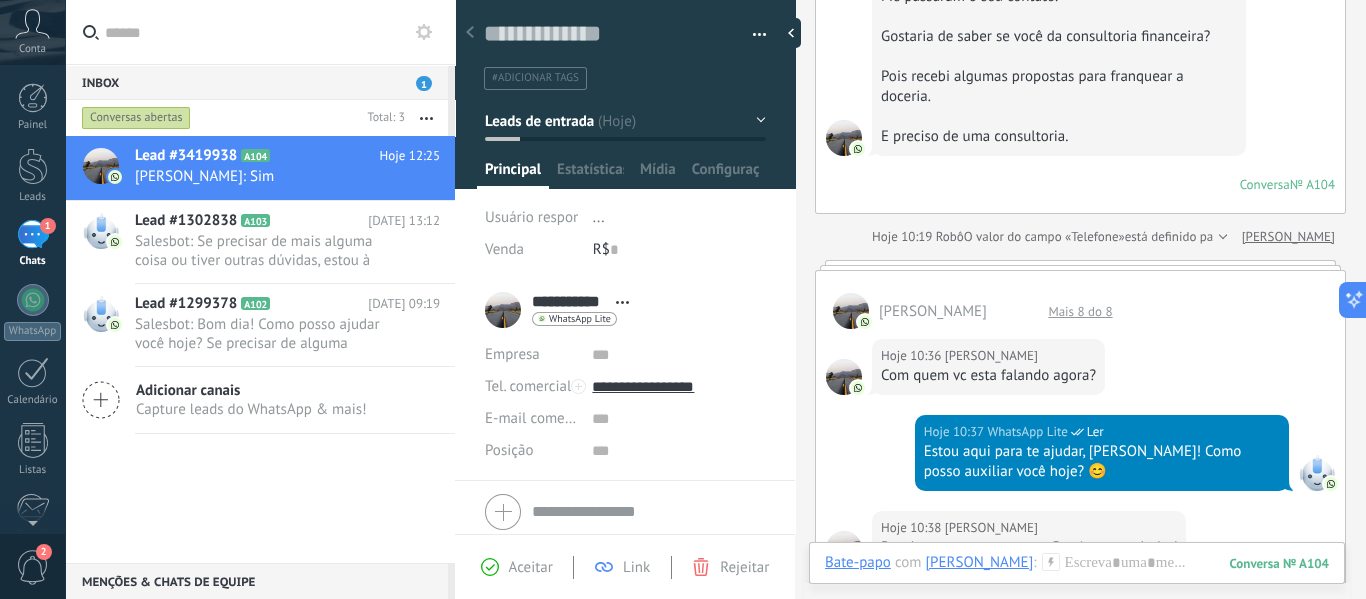 click at bounding box center [1220, 237] 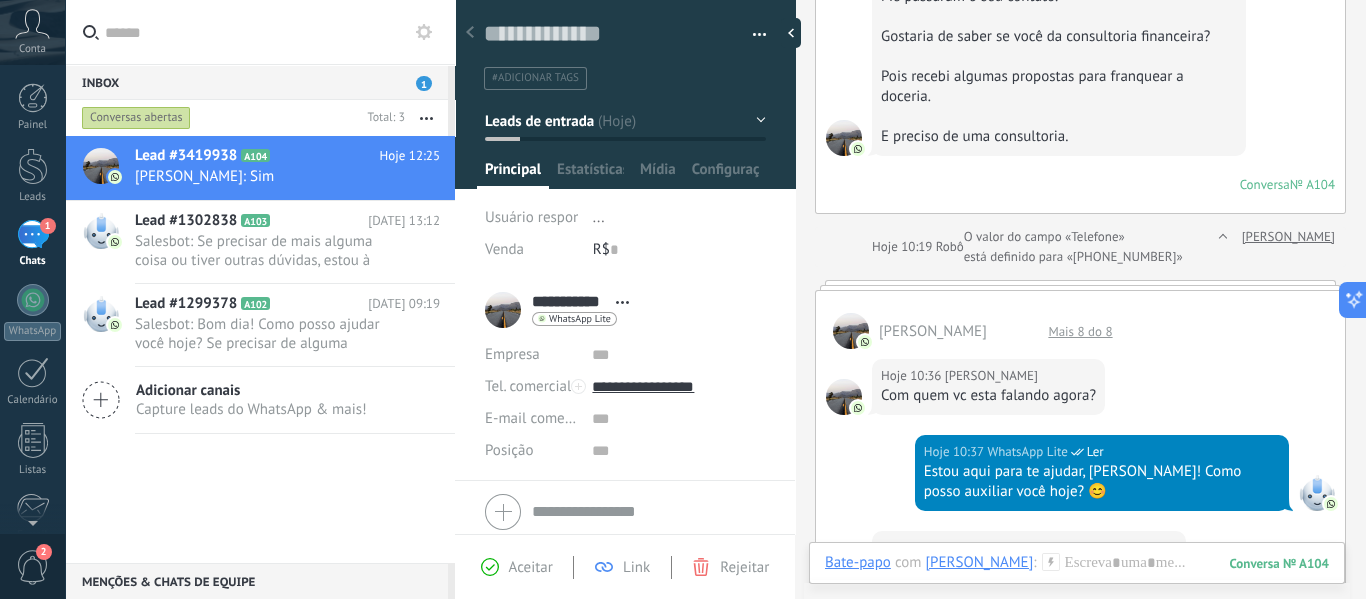 click at bounding box center [1080, 285] 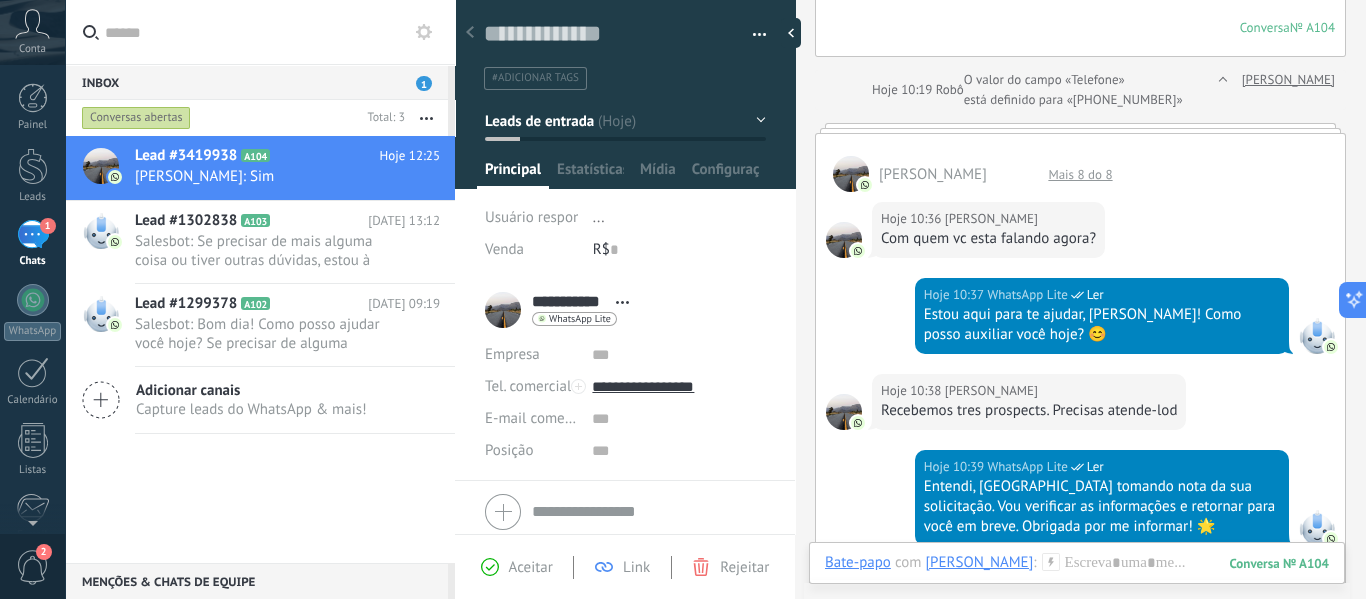 scroll, scrollTop: 427, scrollLeft: 0, axis: vertical 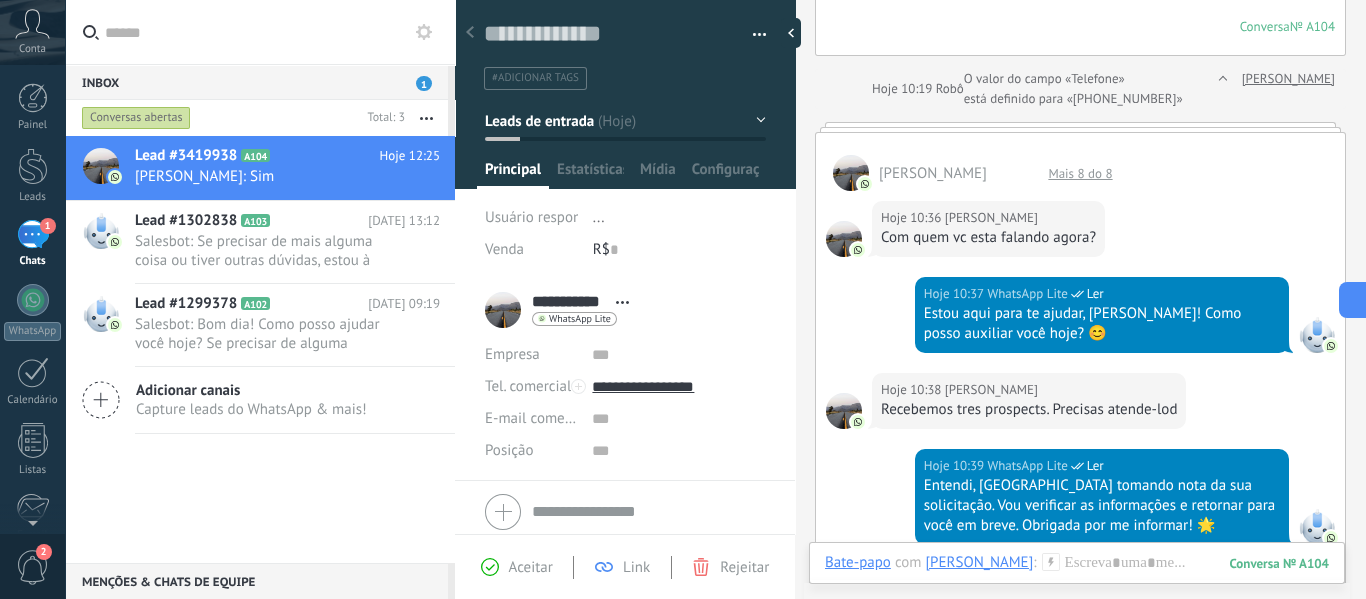 click on "Mais 8 do 8" at bounding box center (1080, 173) 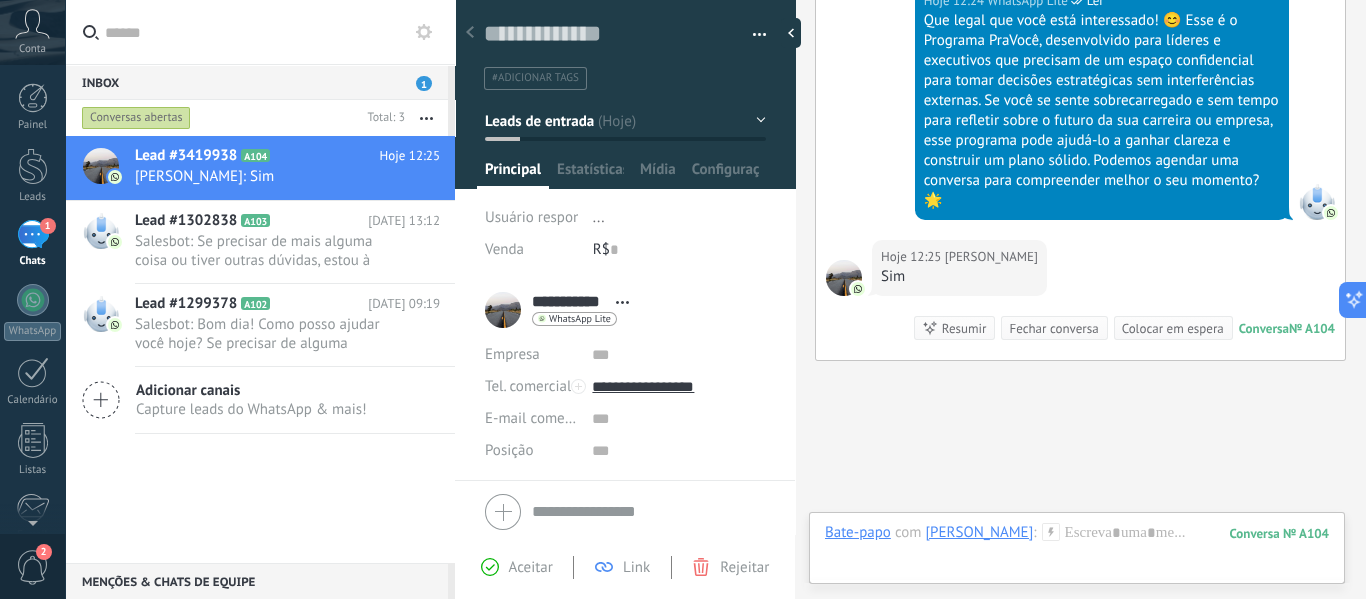 scroll, scrollTop: 2401, scrollLeft: 0, axis: vertical 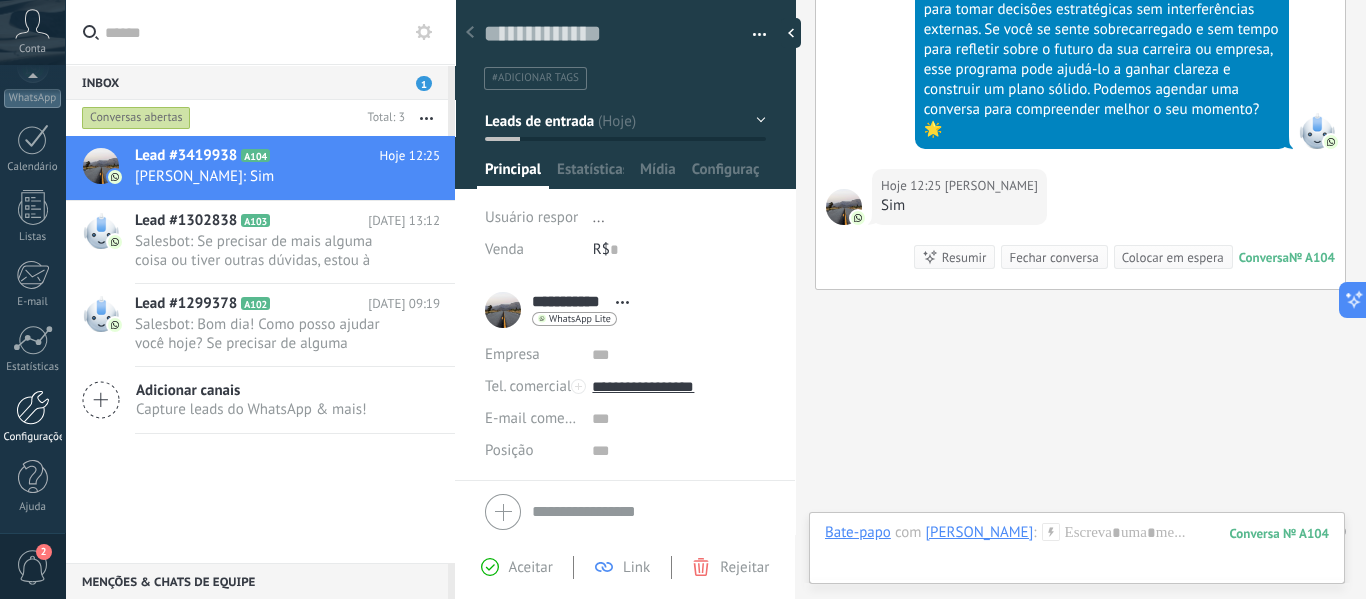 click at bounding box center [33, 407] 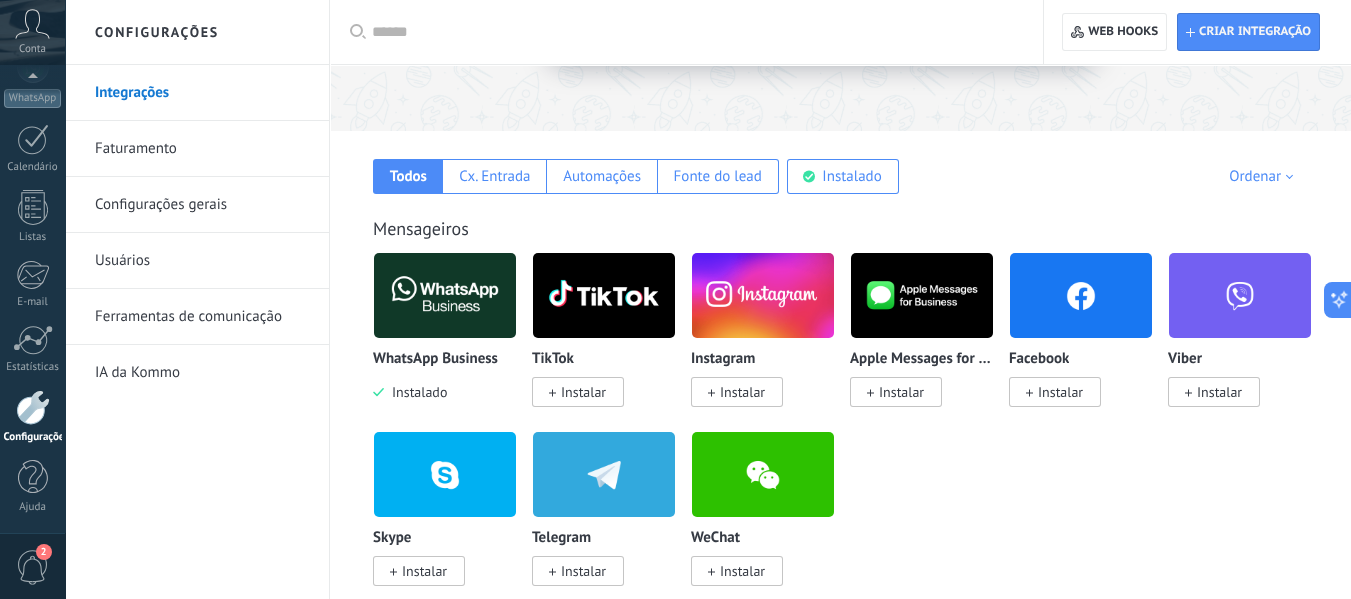 scroll, scrollTop: 261, scrollLeft: 0, axis: vertical 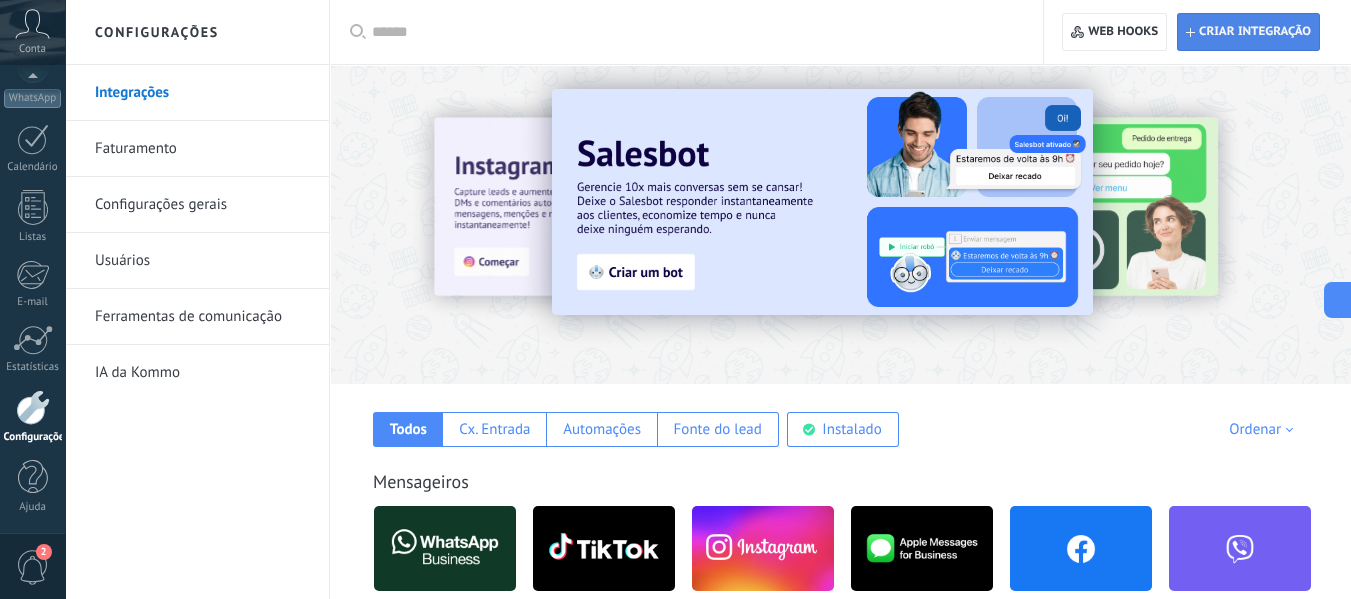 click on "Criar integração" at bounding box center (1255, 32) 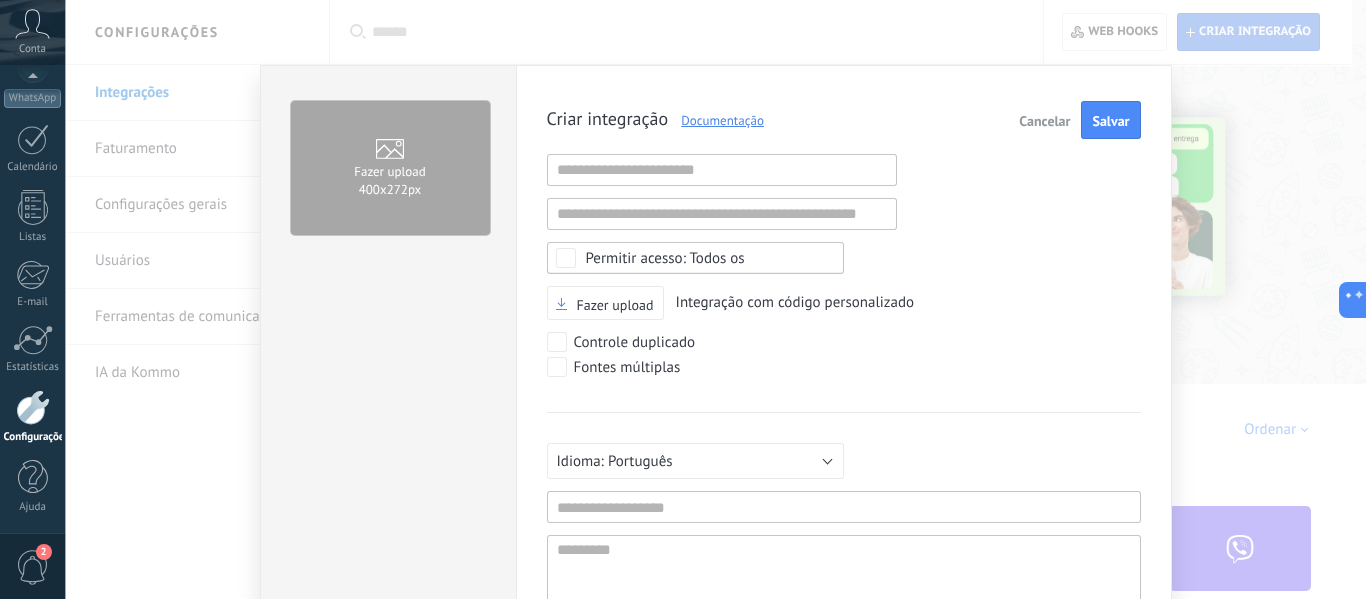scroll, scrollTop: 19, scrollLeft: 0, axis: vertical 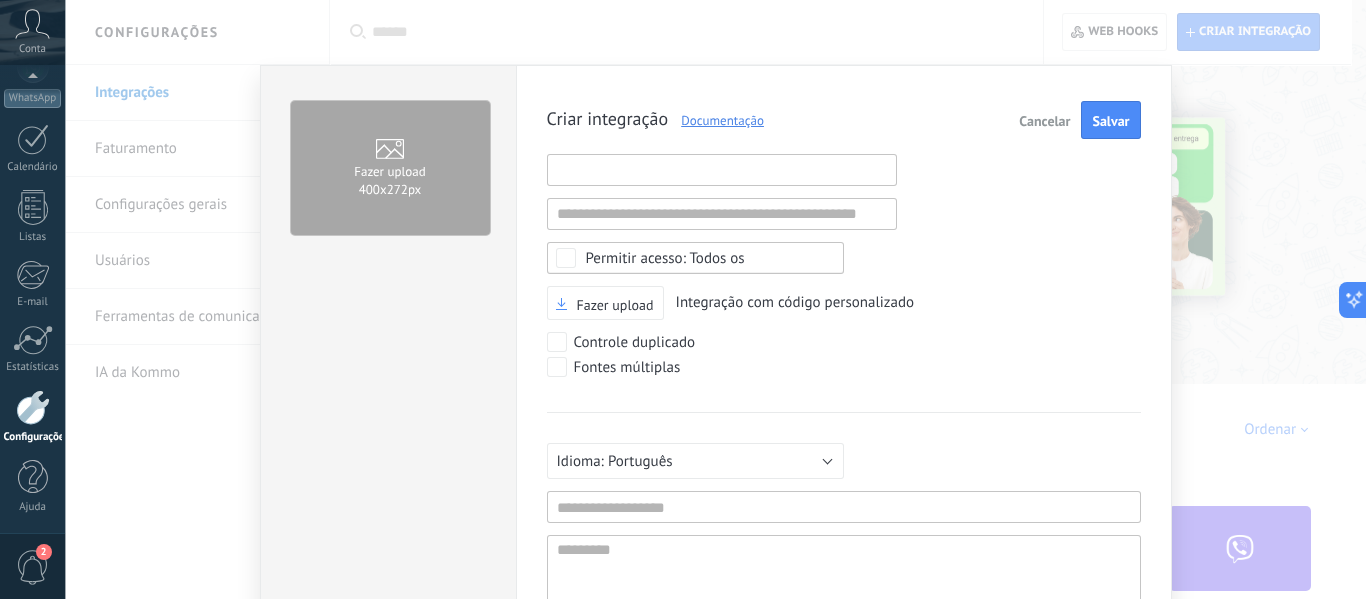 click at bounding box center (722, 170) 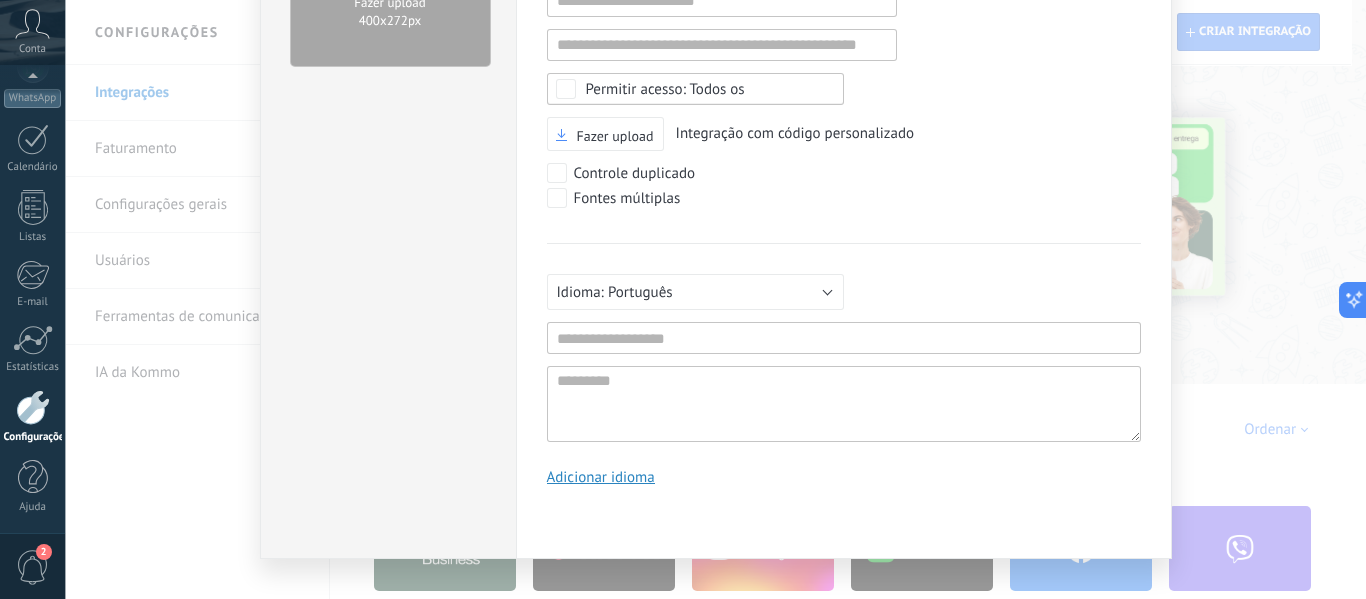 scroll, scrollTop: 170, scrollLeft: 0, axis: vertical 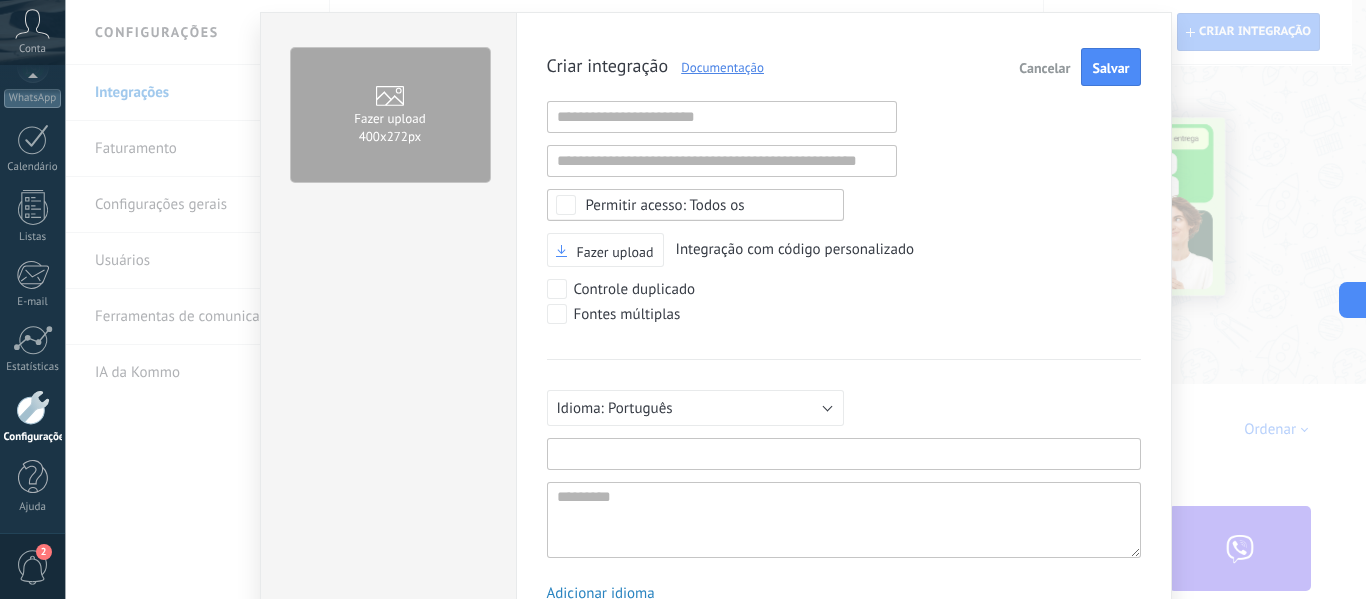 click at bounding box center (844, 454) 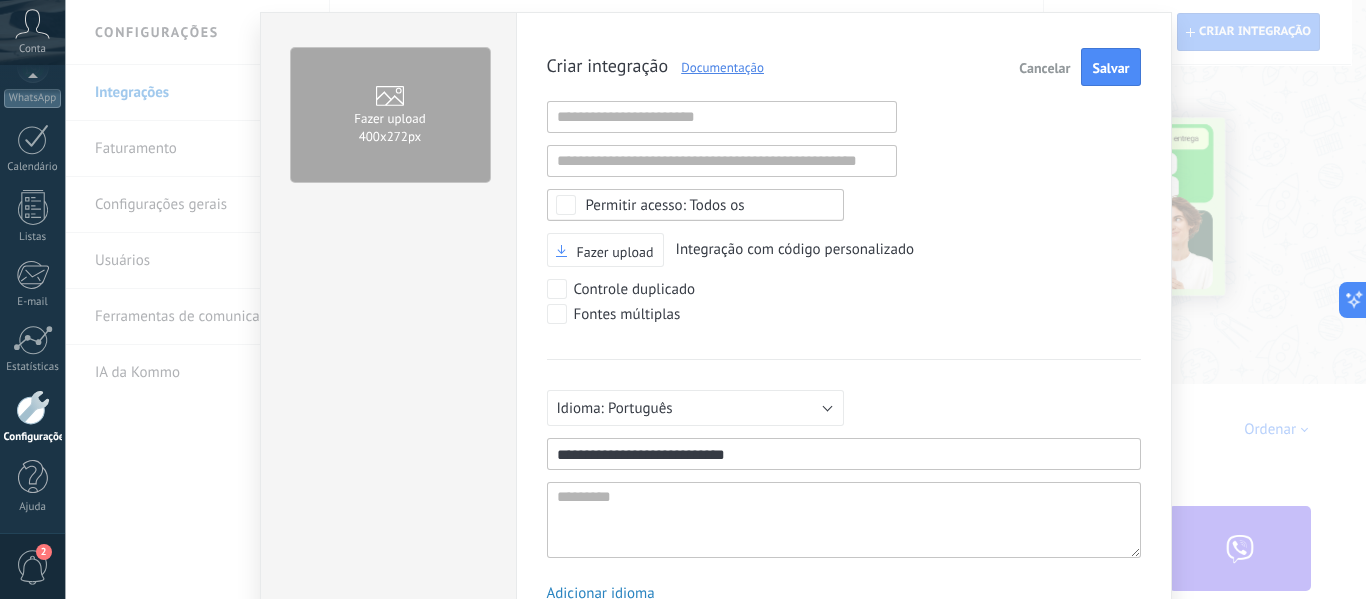 type on "**********" 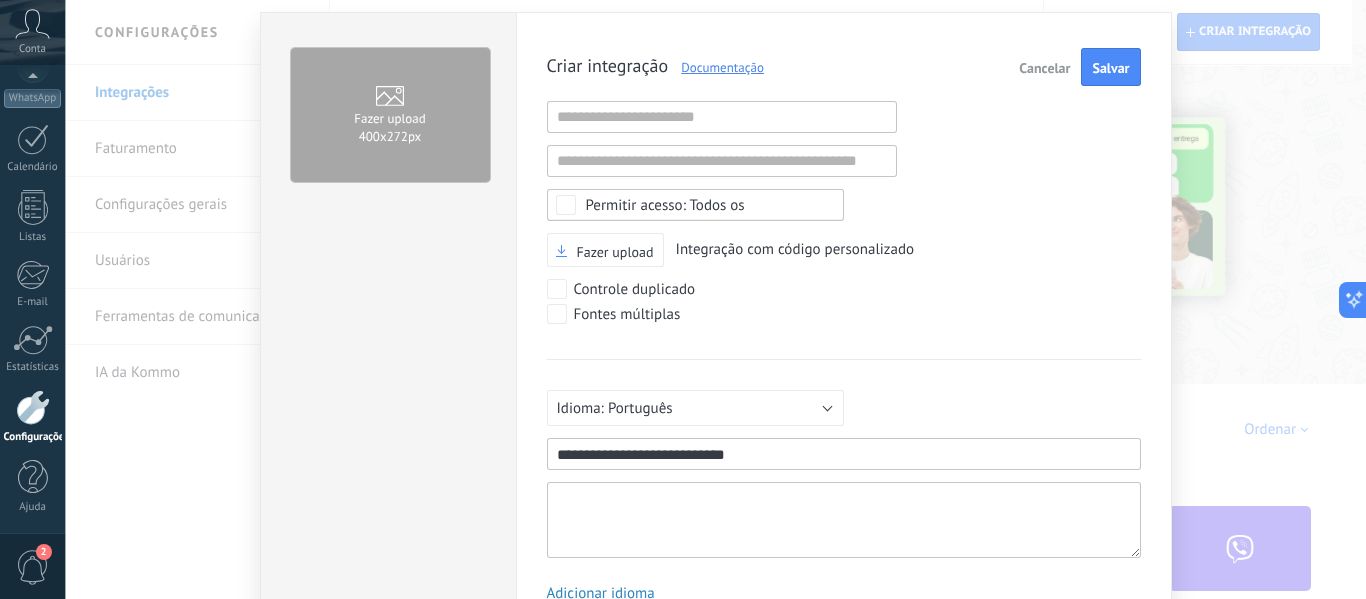 click at bounding box center (844, 520) 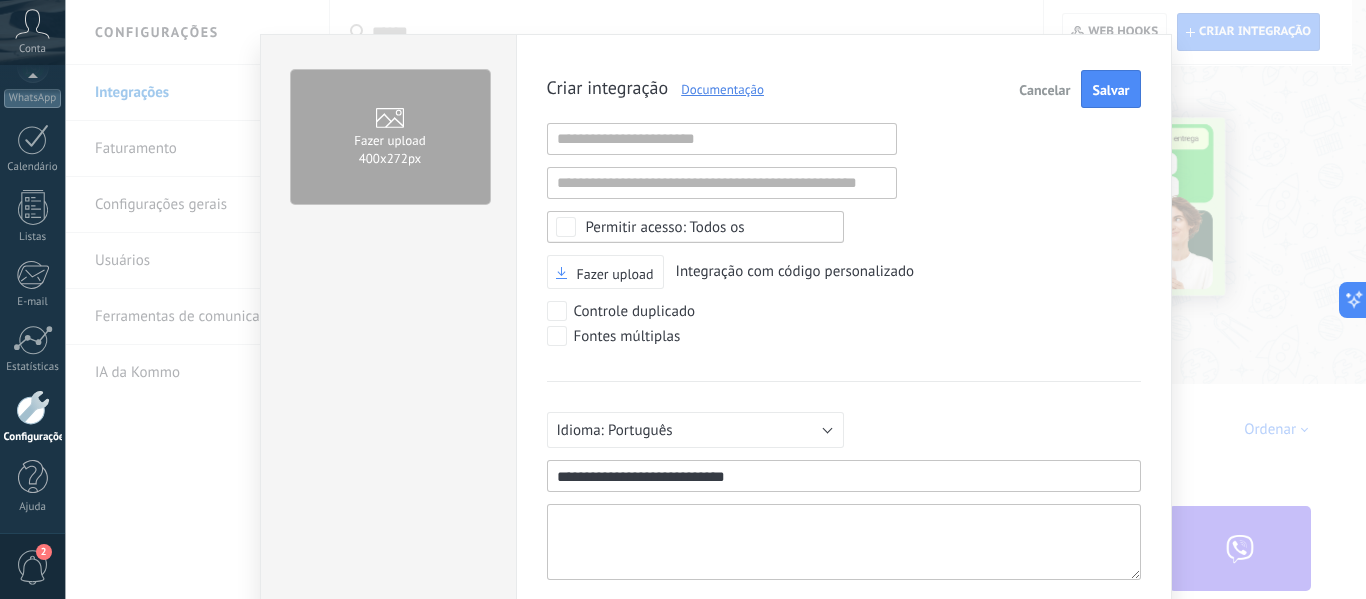 scroll, scrollTop: 30, scrollLeft: 0, axis: vertical 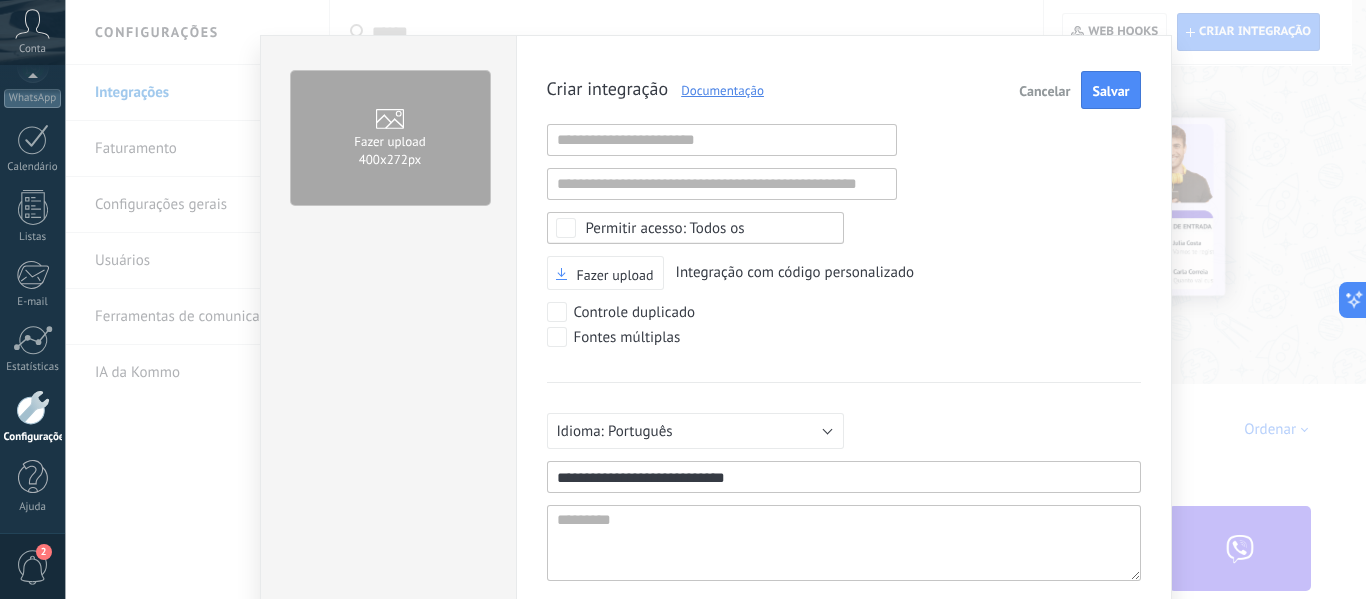 click on "Documentação" at bounding box center [716, 90] 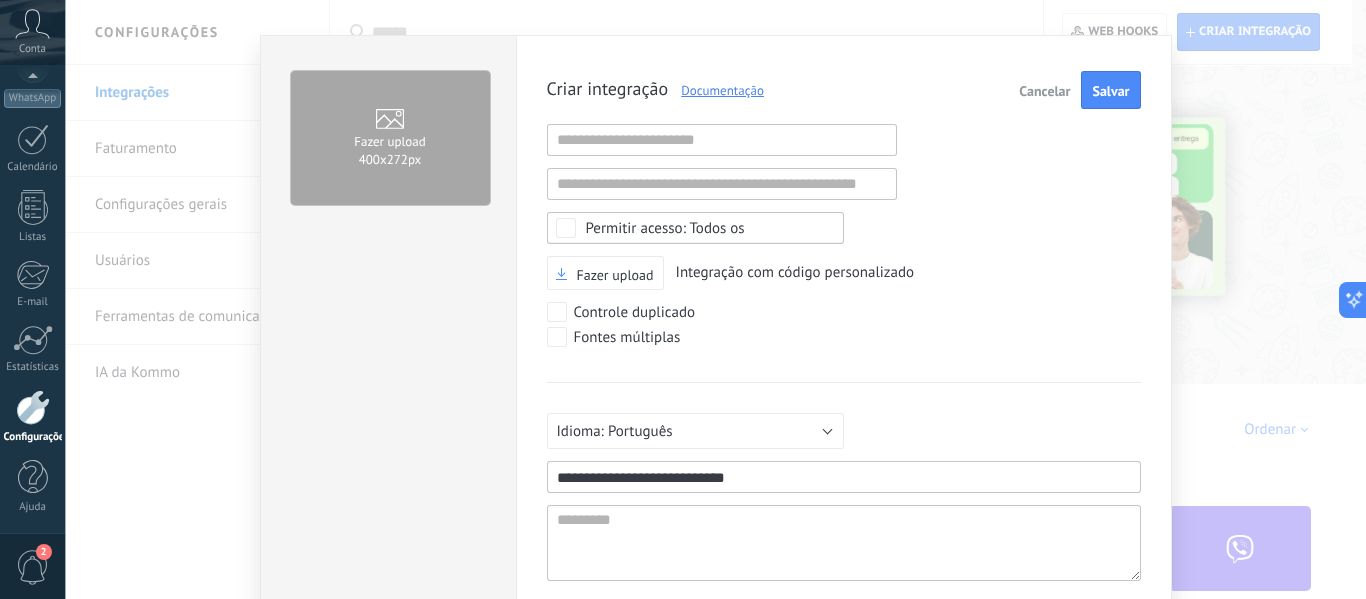 click on "Controle duplicado" at bounding box center [635, 313] 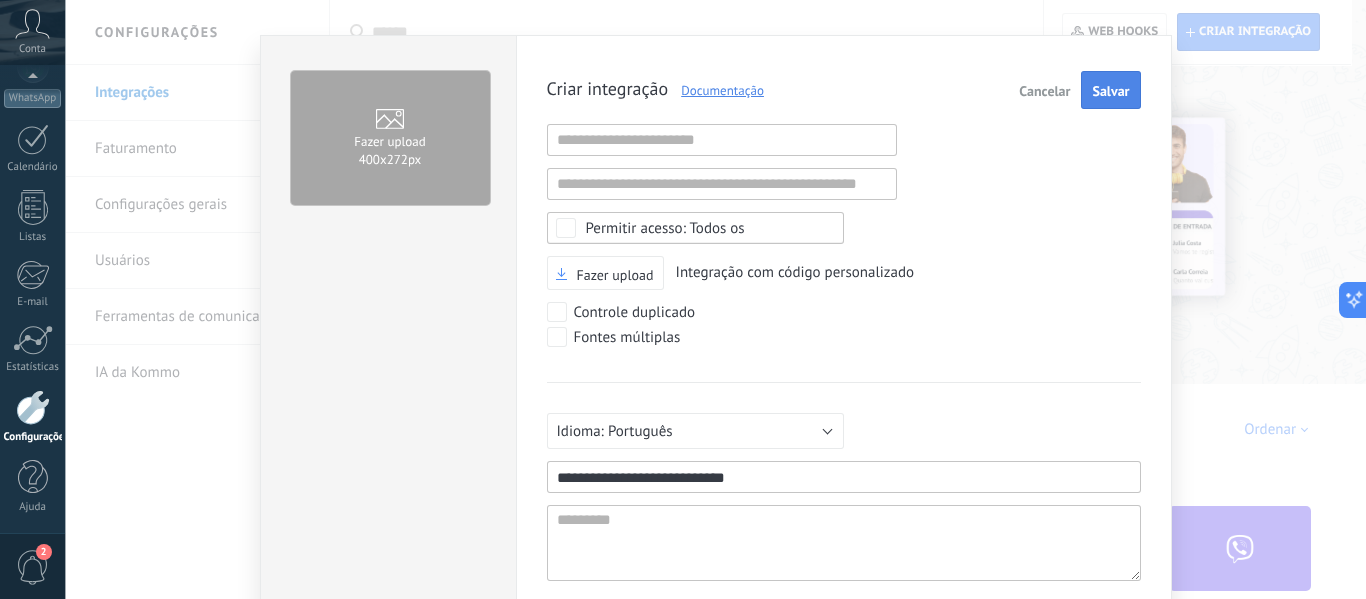 click on "Salvar" at bounding box center [1110, 90] 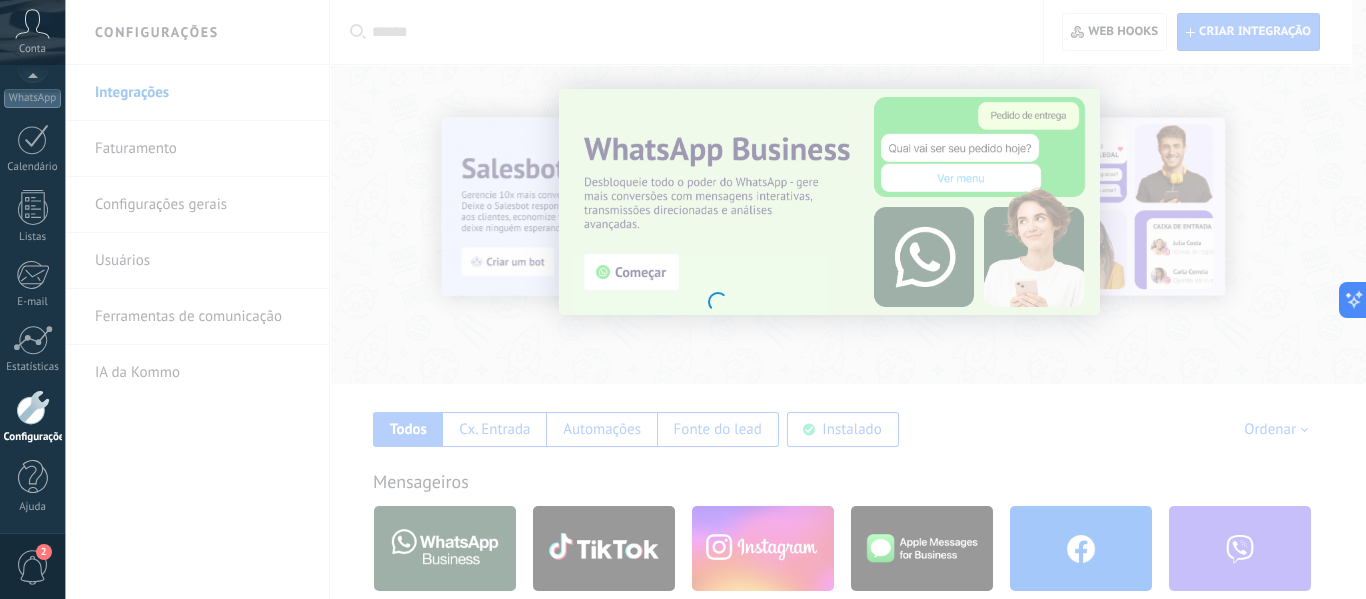 scroll, scrollTop: 0, scrollLeft: 0, axis: both 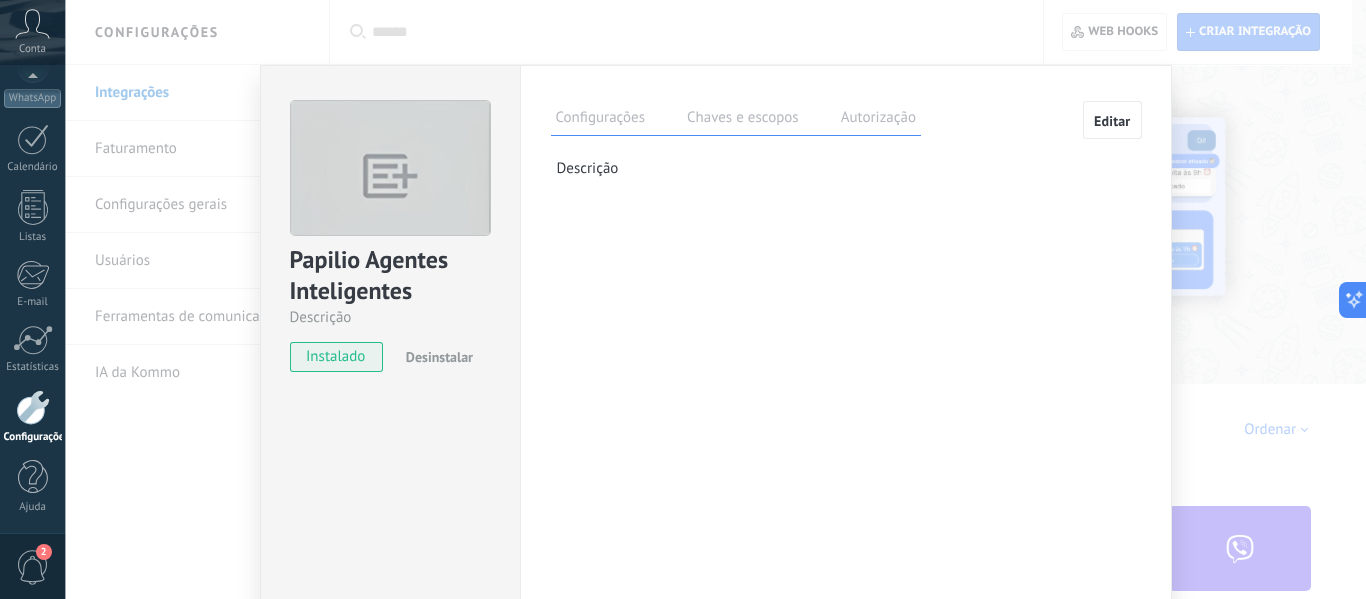 click on "Chaves e escopos" at bounding box center (743, 120) 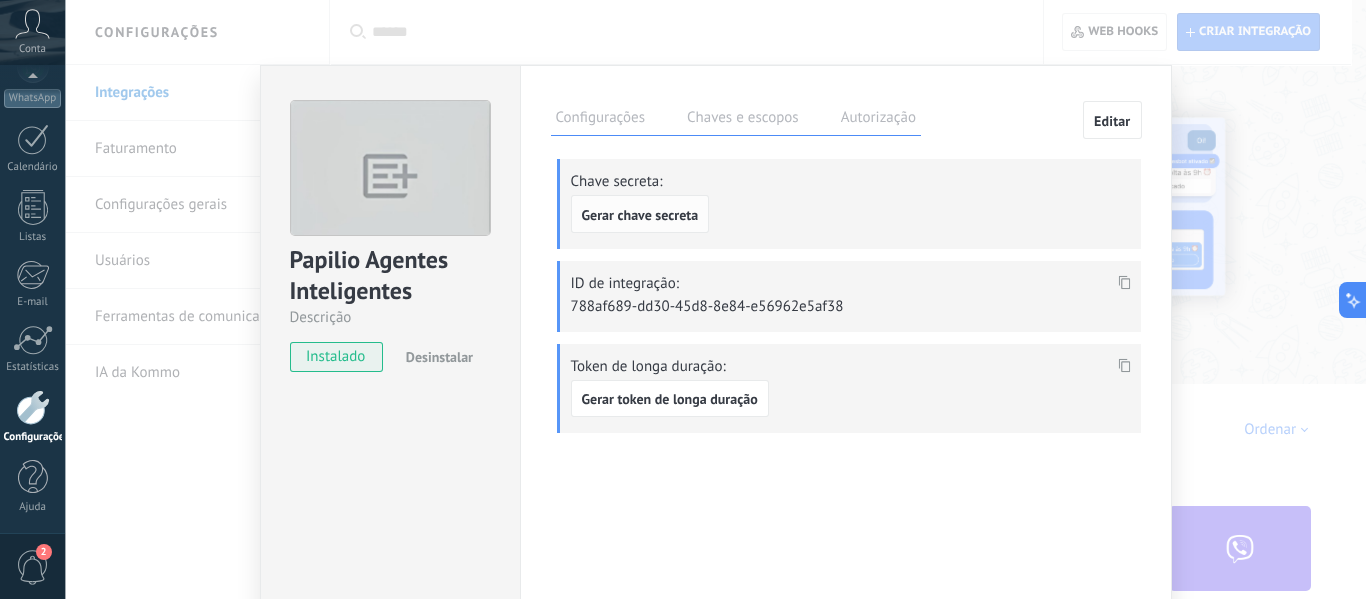 click on "Gerar chave secreta" at bounding box center (640, 215) 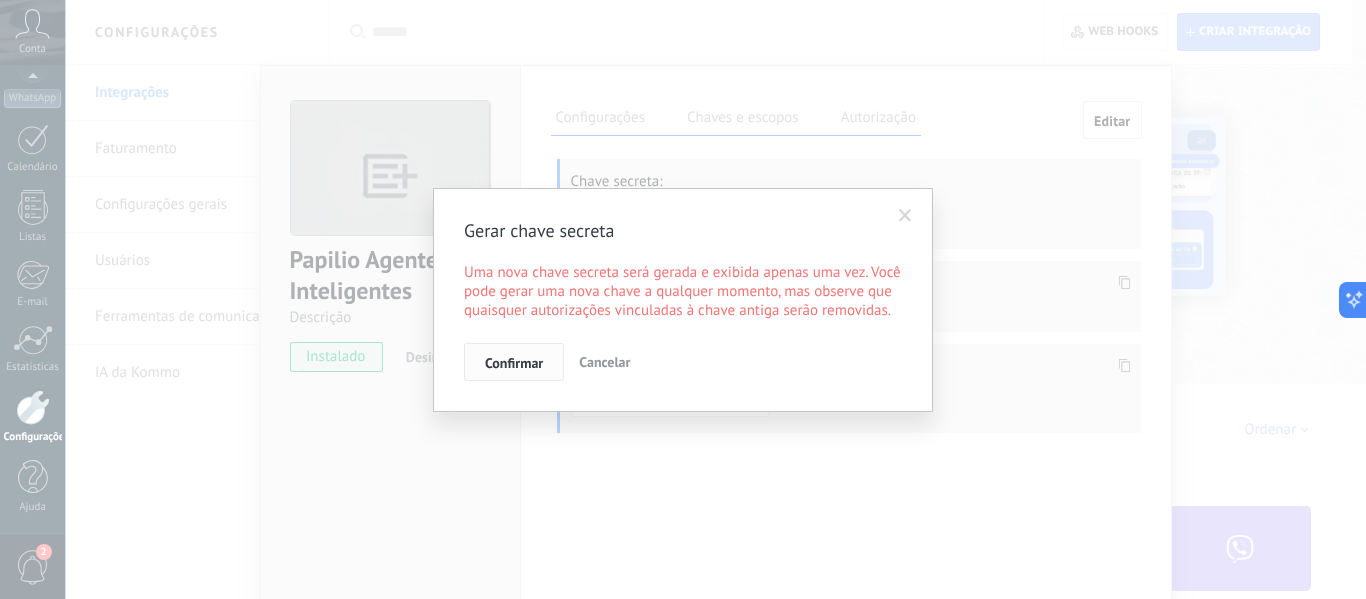 click on "Confirmar" at bounding box center (514, 363) 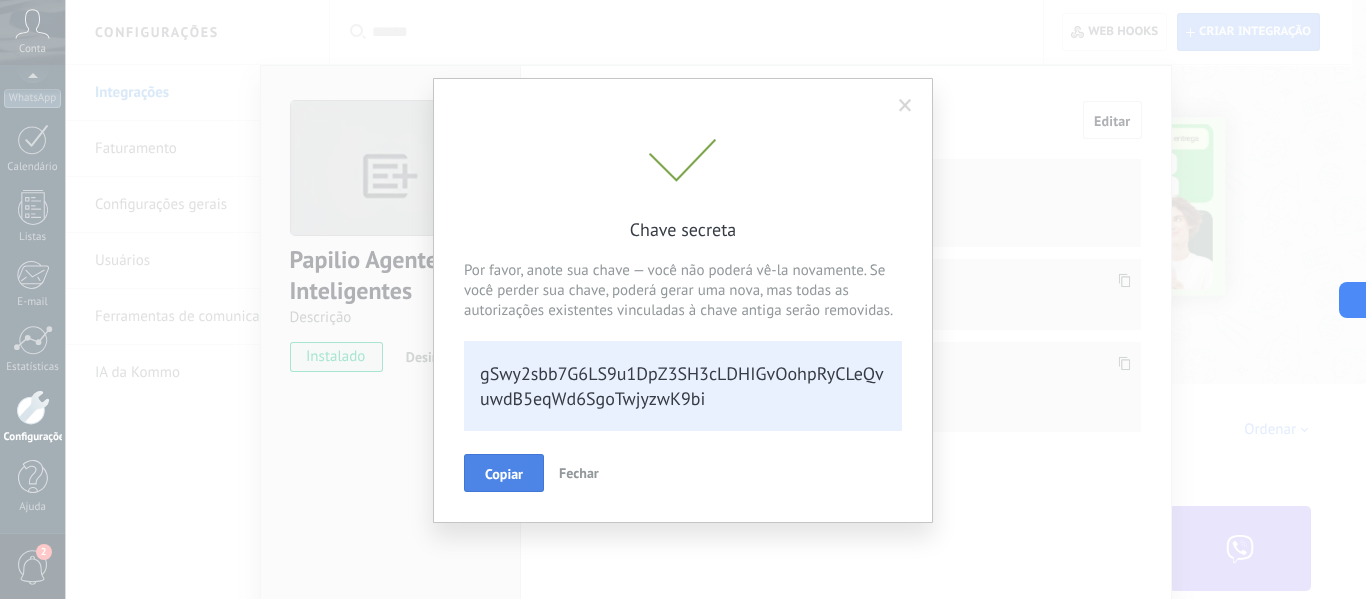 click on "Copiar" at bounding box center [504, 474] 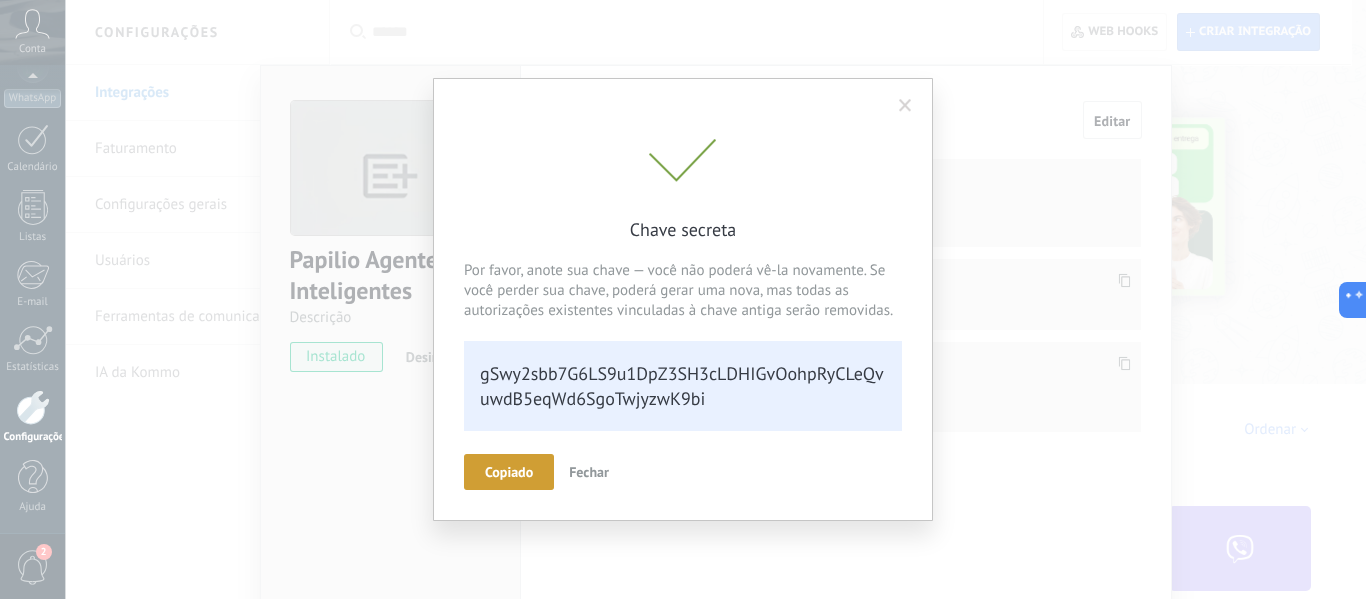 scroll, scrollTop: 40, scrollLeft: 0, axis: vertical 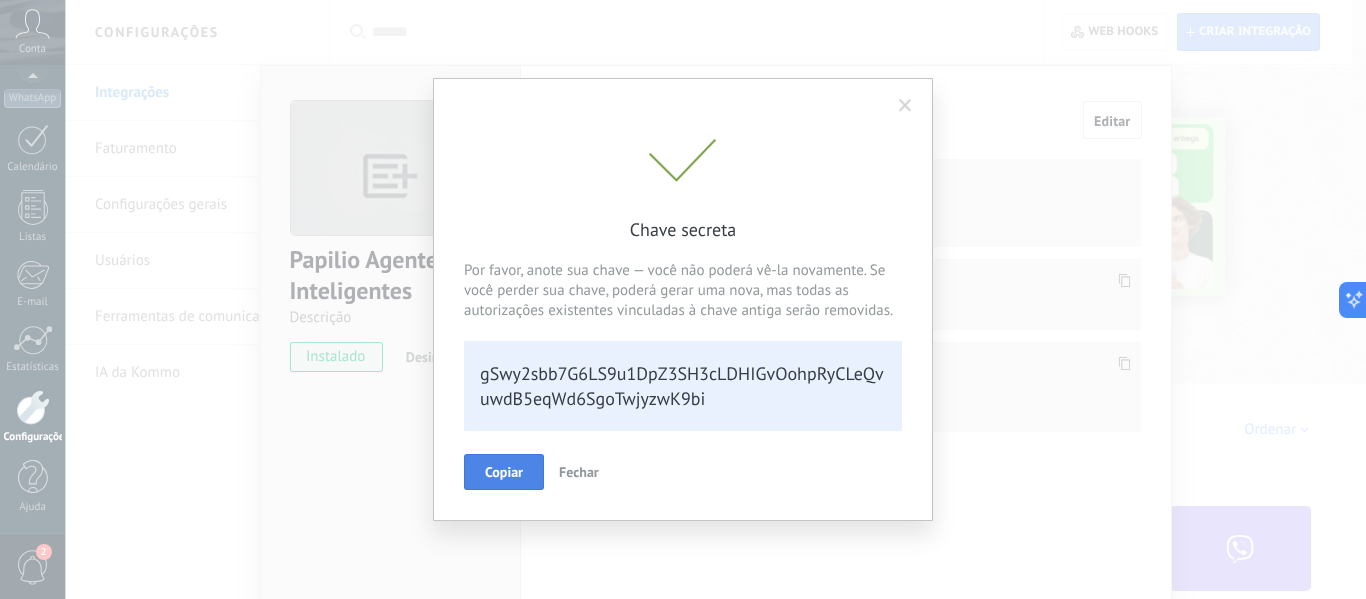 click on "Copiar" at bounding box center [504, 472] 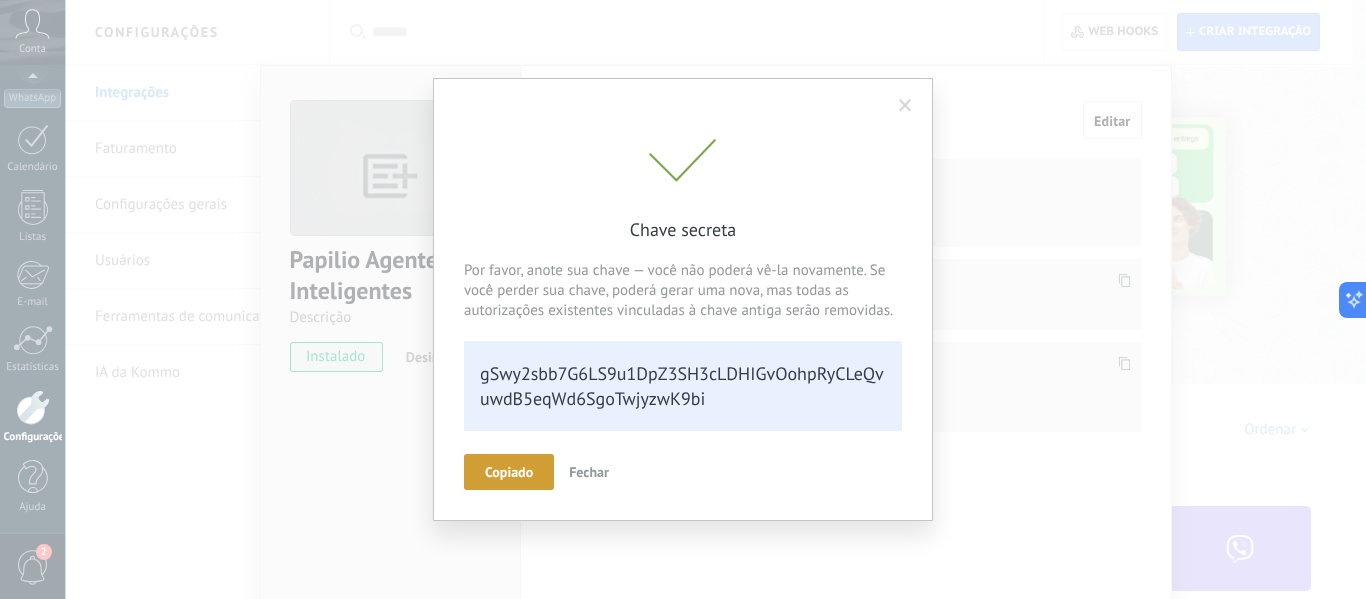 scroll, scrollTop: 40, scrollLeft: 0, axis: vertical 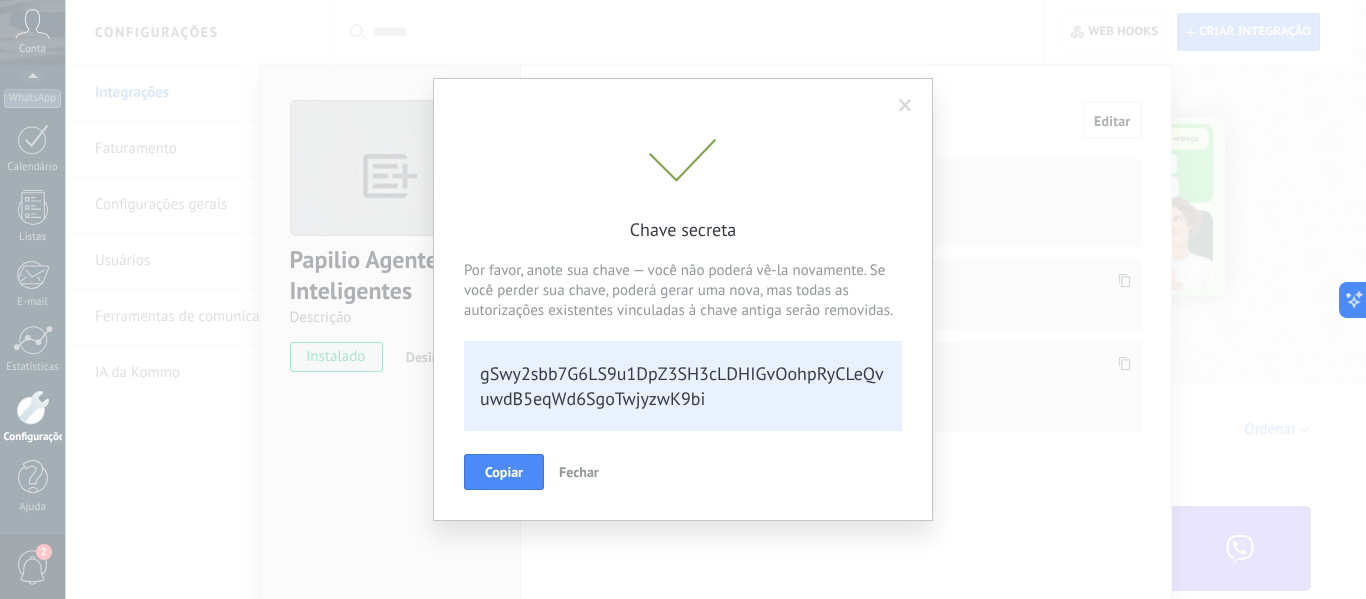click on "Fechar" at bounding box center [579, 472] 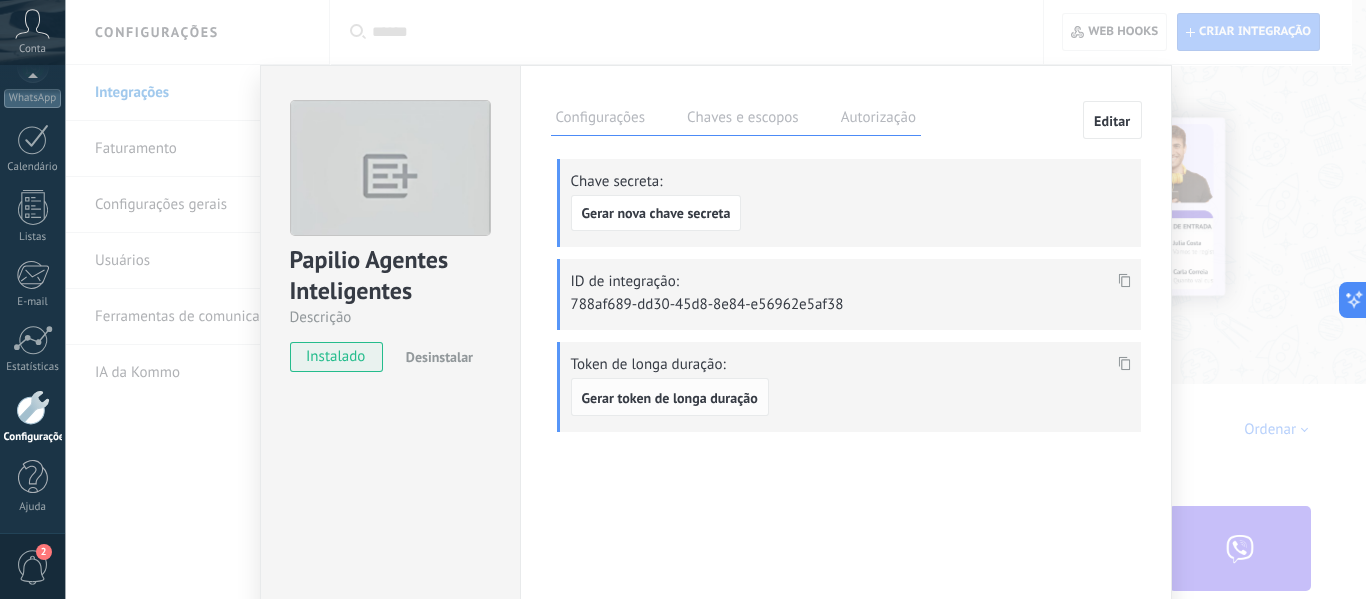 click on "Gerar token de longa duração" at bounding box center (670, 398) 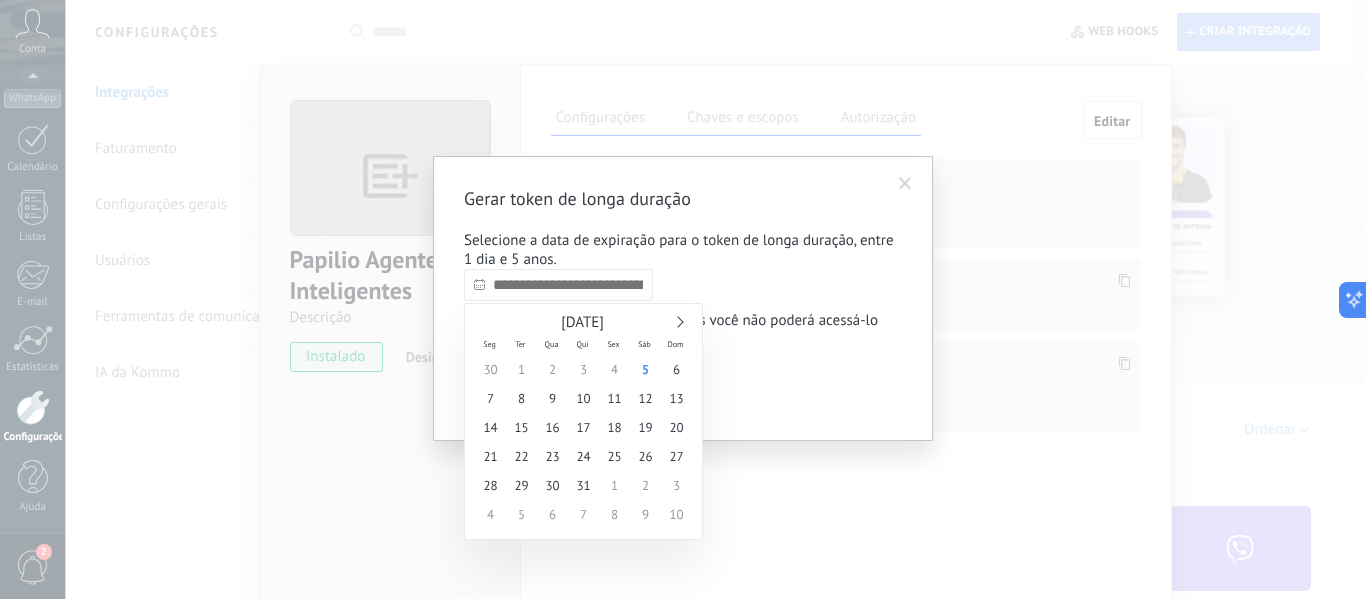 click at bounding box center [558, 285] 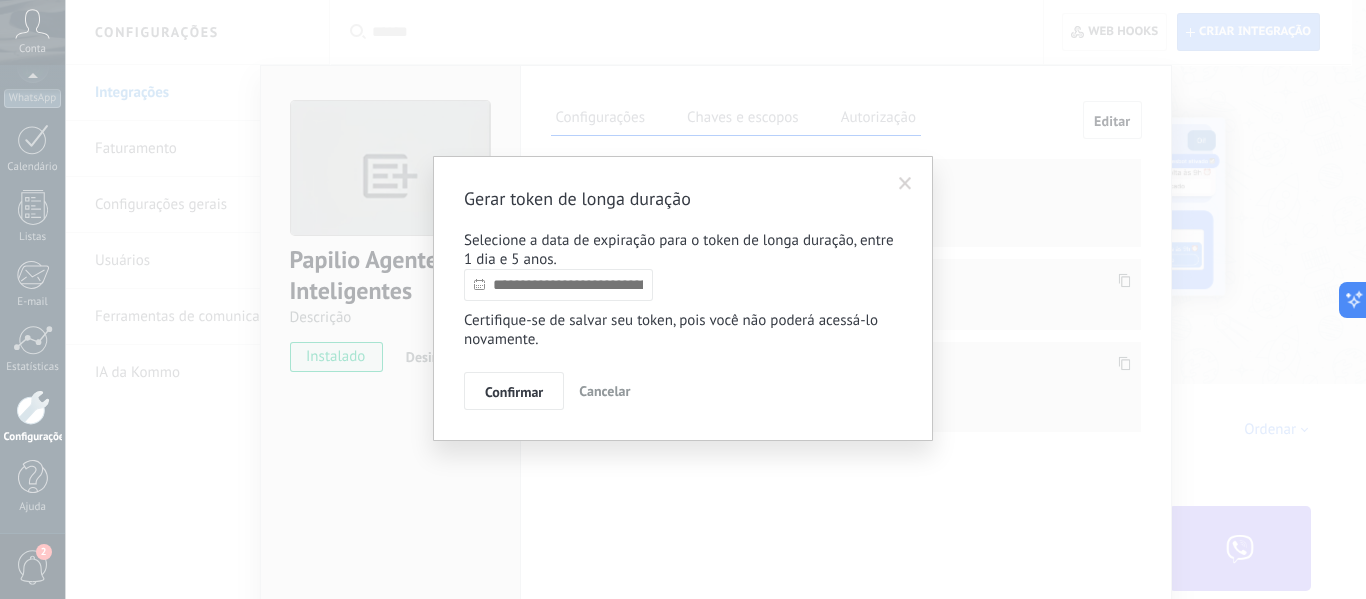 click at bounding box center (905, 184) 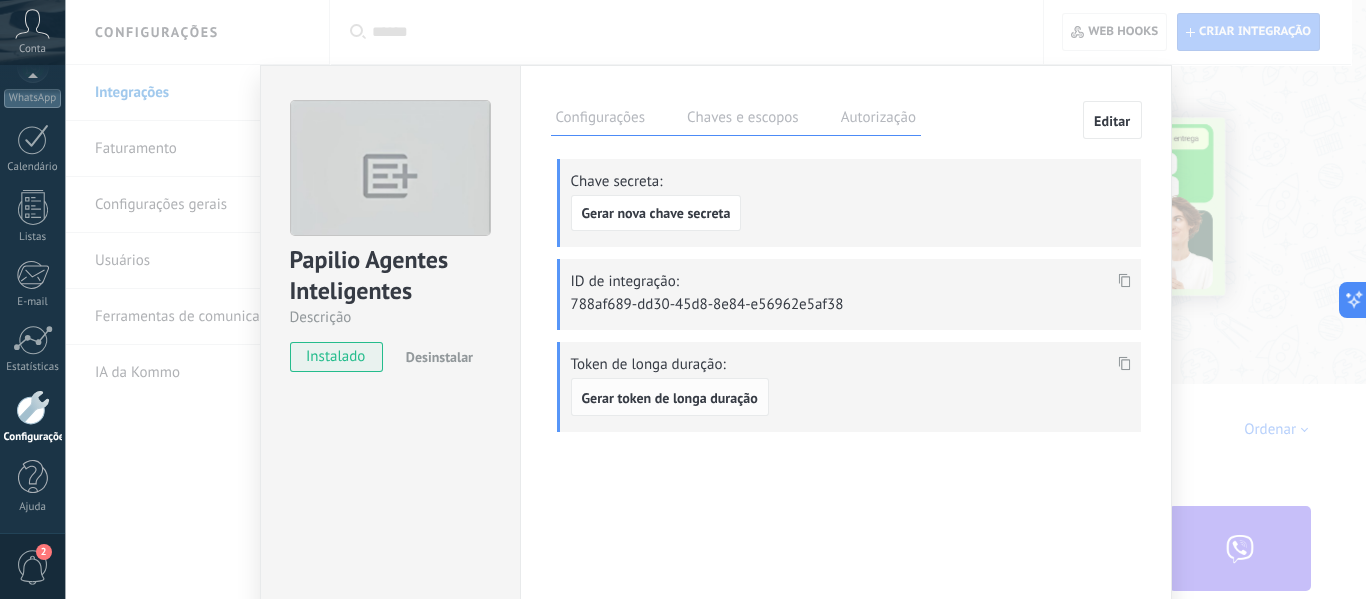 click on "Gerar token de longa duração" at bounding box center (670, 398) 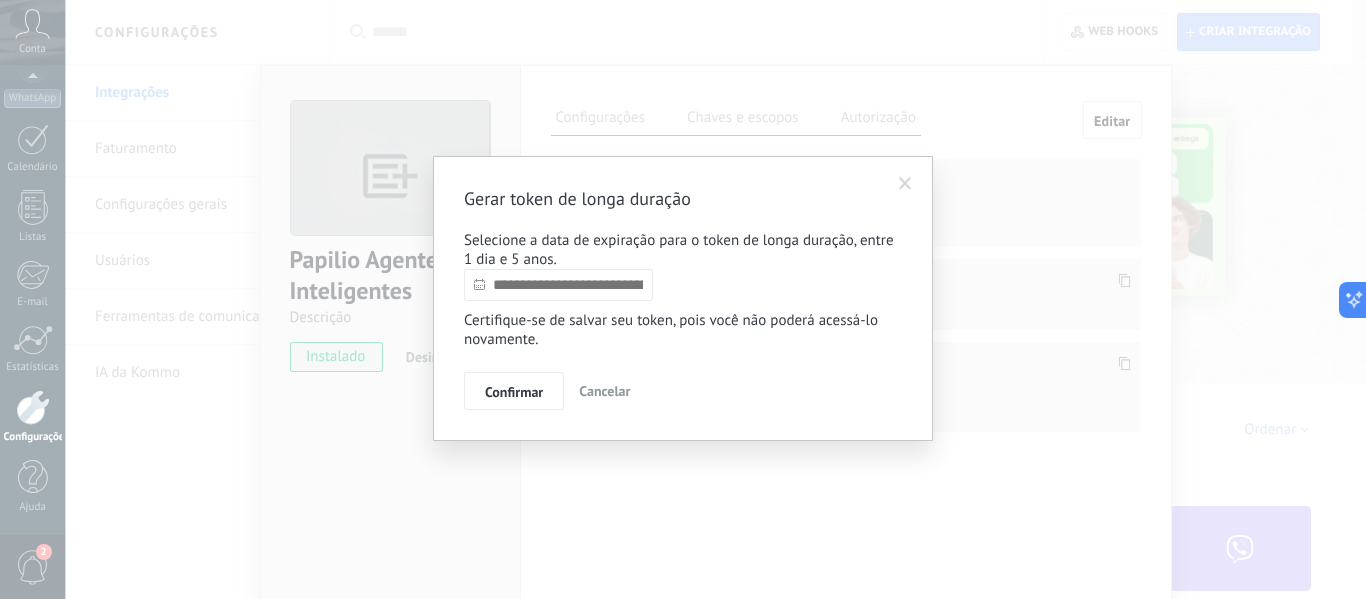 click at bounding box center [558, 285] 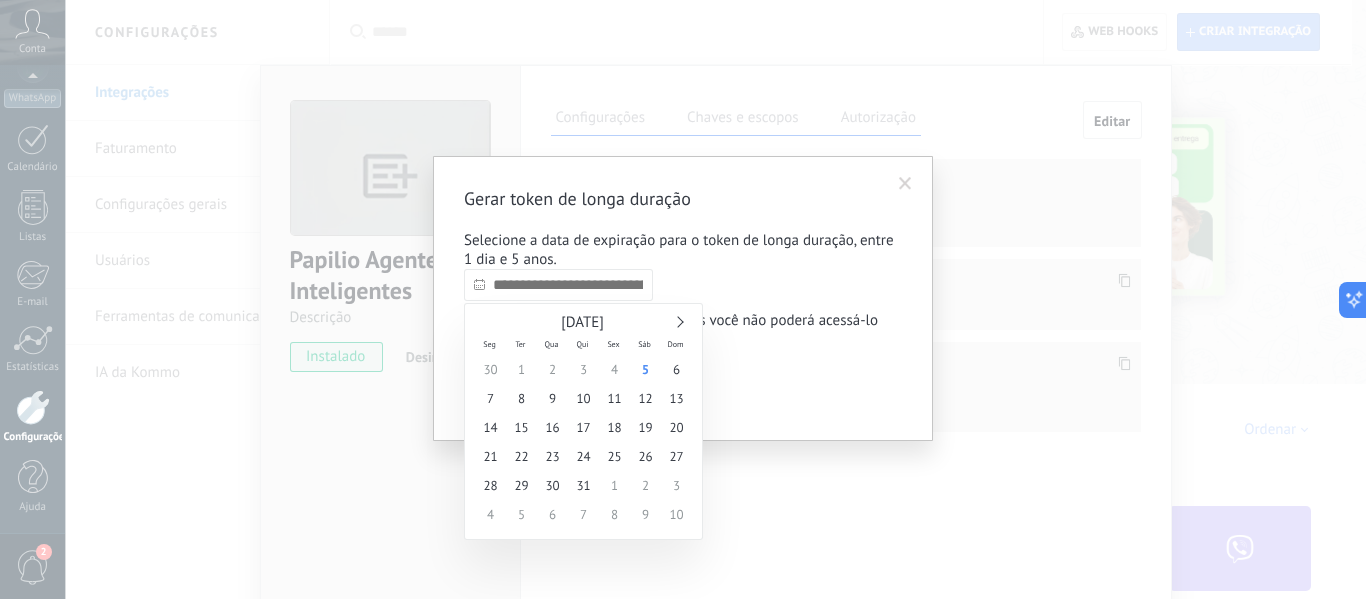 click on "[DATE]" at bounding box center (583, 323) 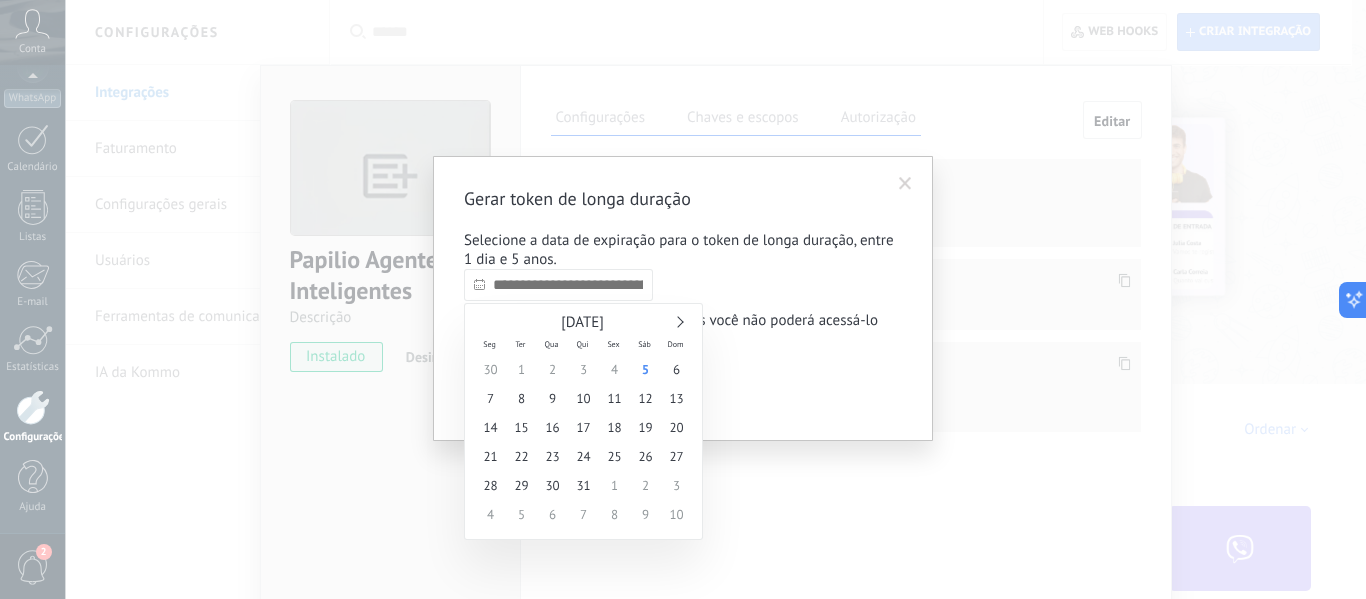 click on "[DATE]" at bounding box center (583, 323) 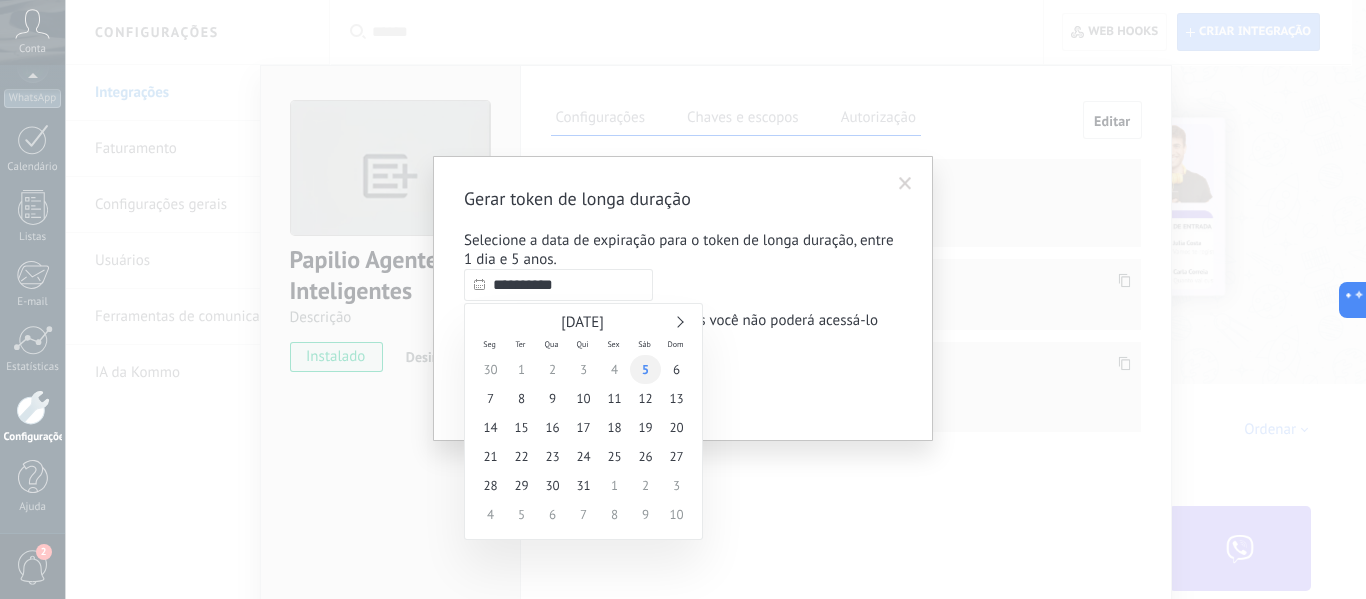 click on "5" at bounding box center [645, 369] 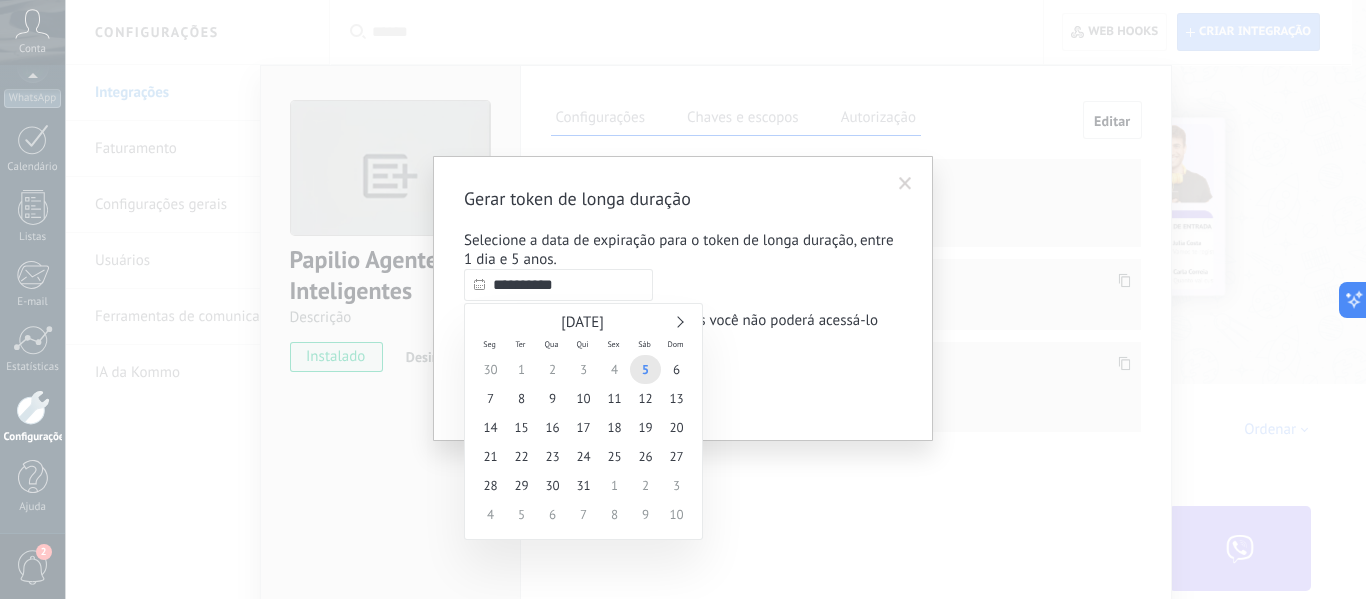 drag, startPoint x: 556, startPoint y: 286, endPoint x: 584, endPoint y: 287, distance: 28.01785 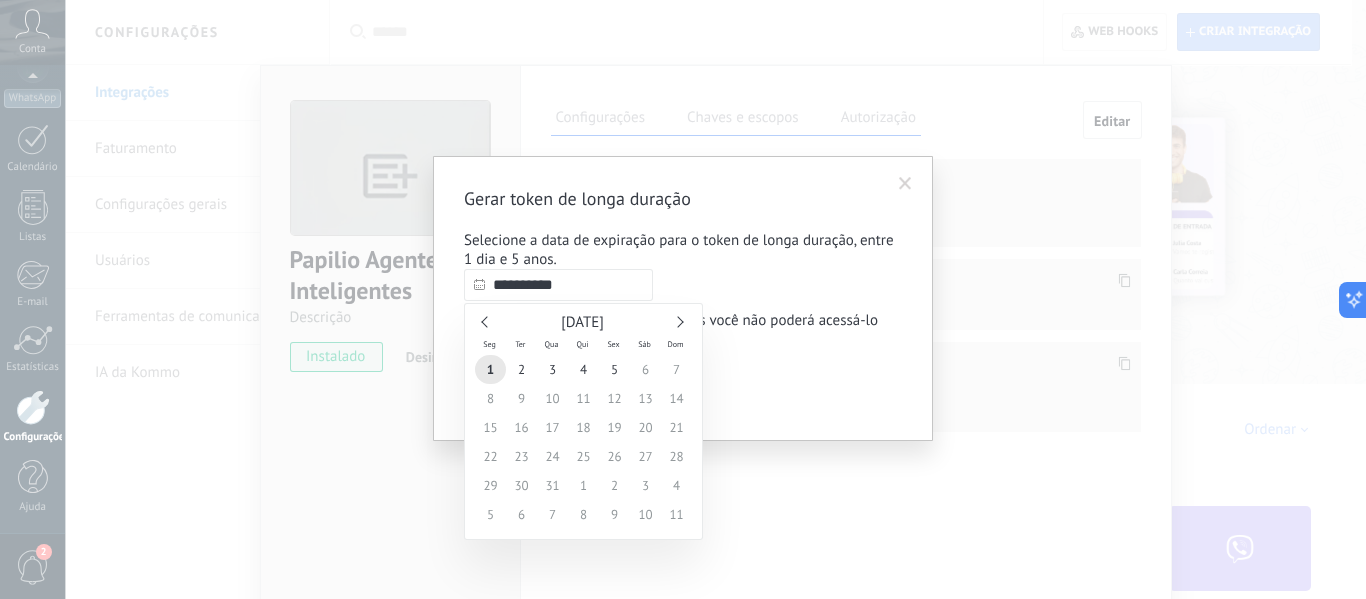 type on "**********" 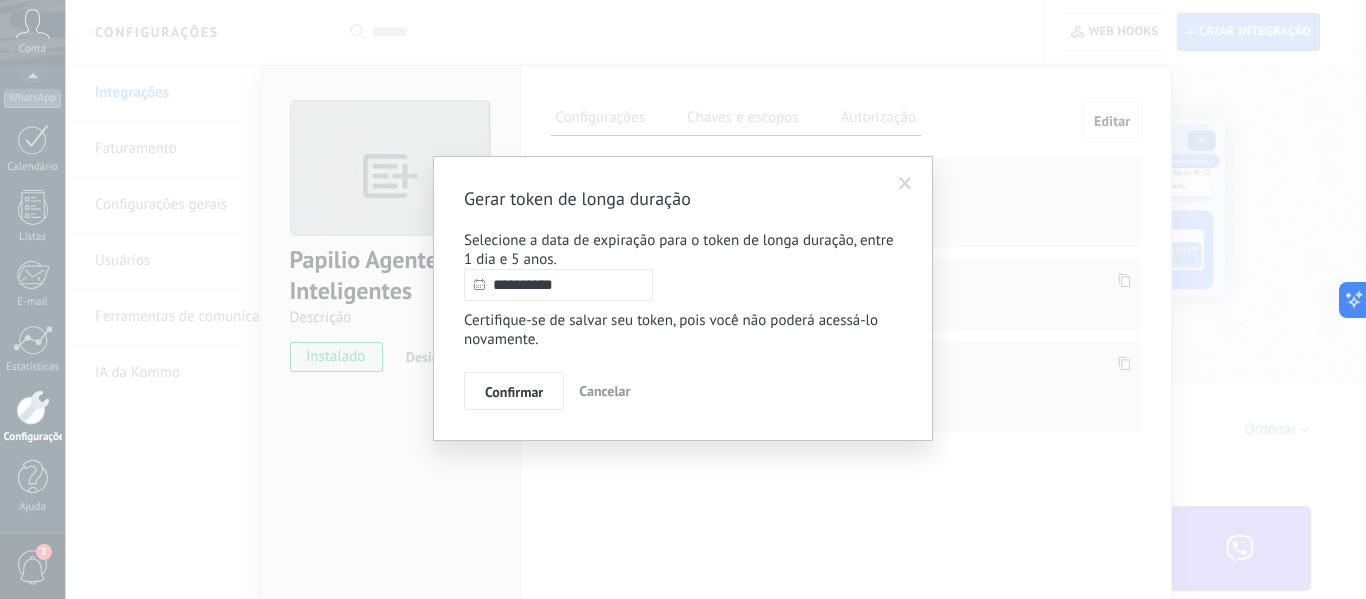 click on "**********" at bounding box center (683, 298) 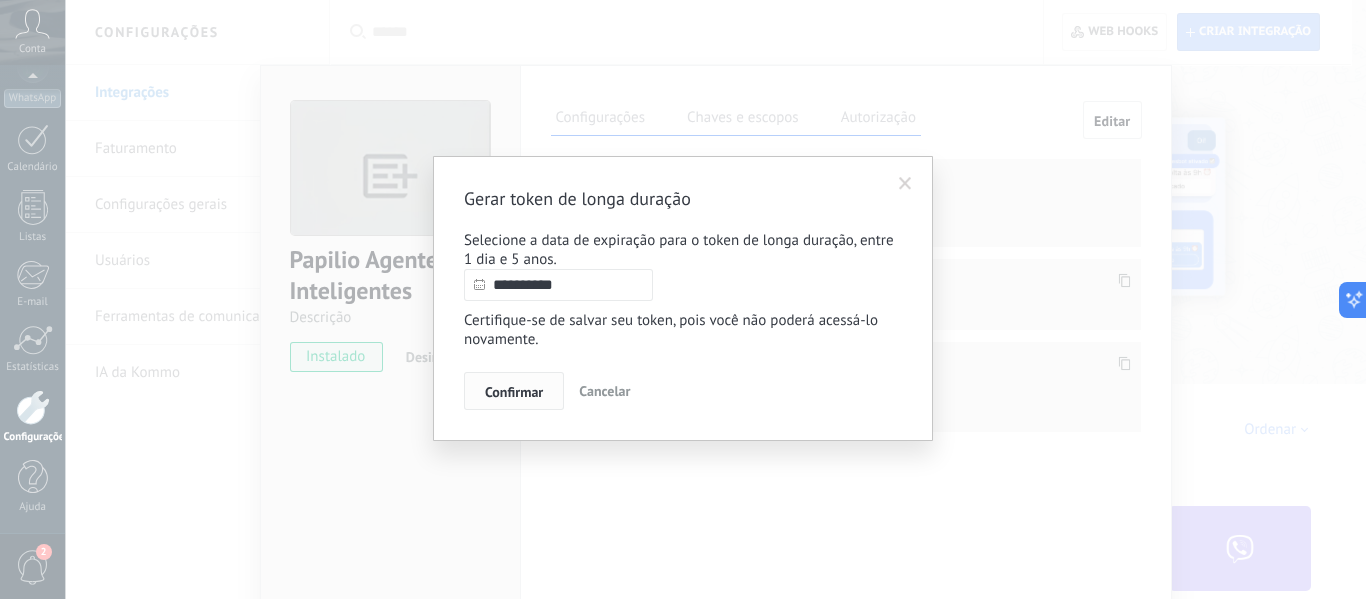 click on "Confirmar" at bounding box center [514, 392] 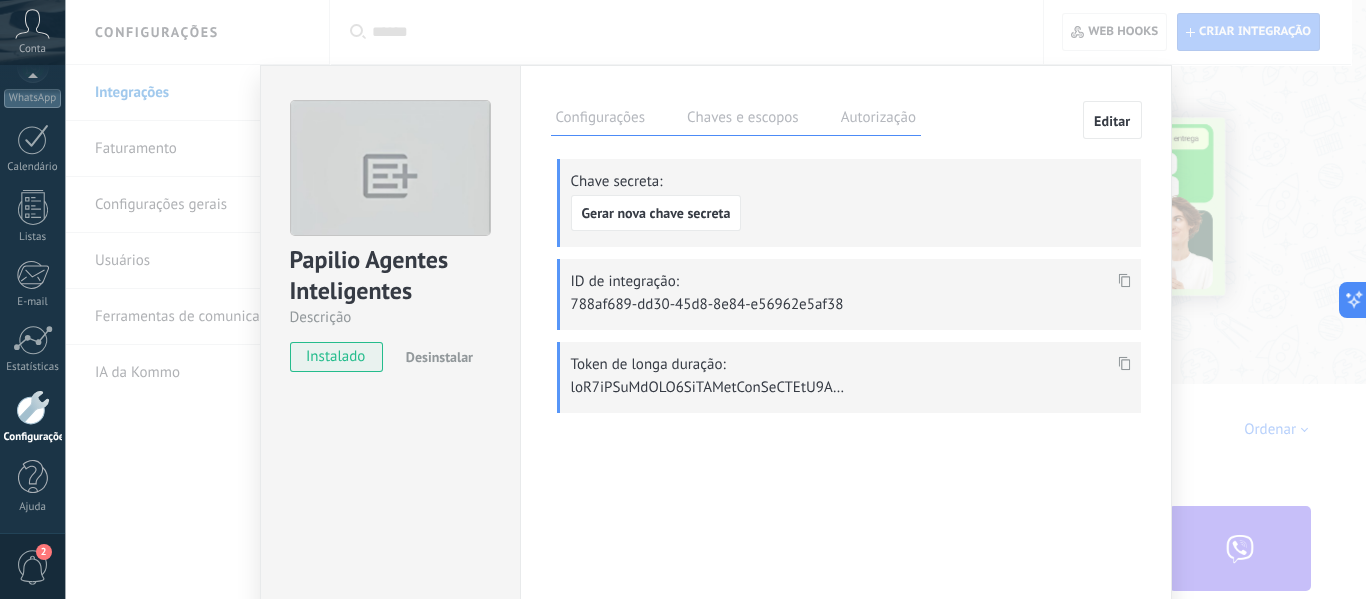 click 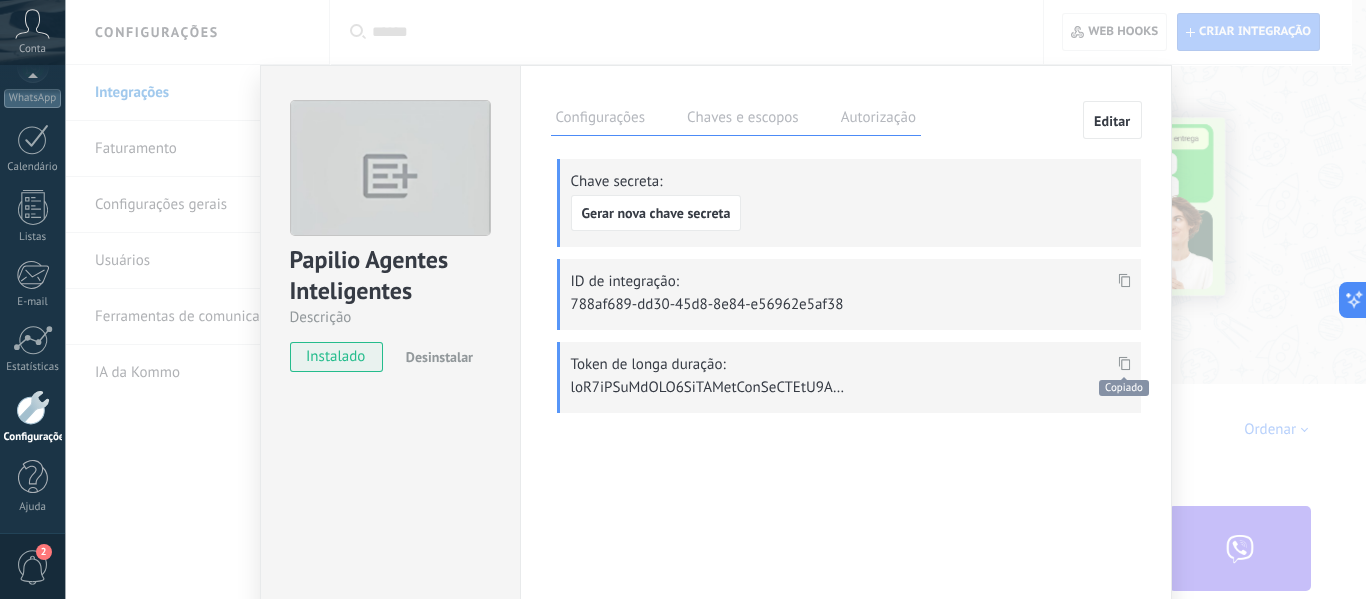 scroll, scrollTop: 1120, scrollLeft: 0, axis: vertical 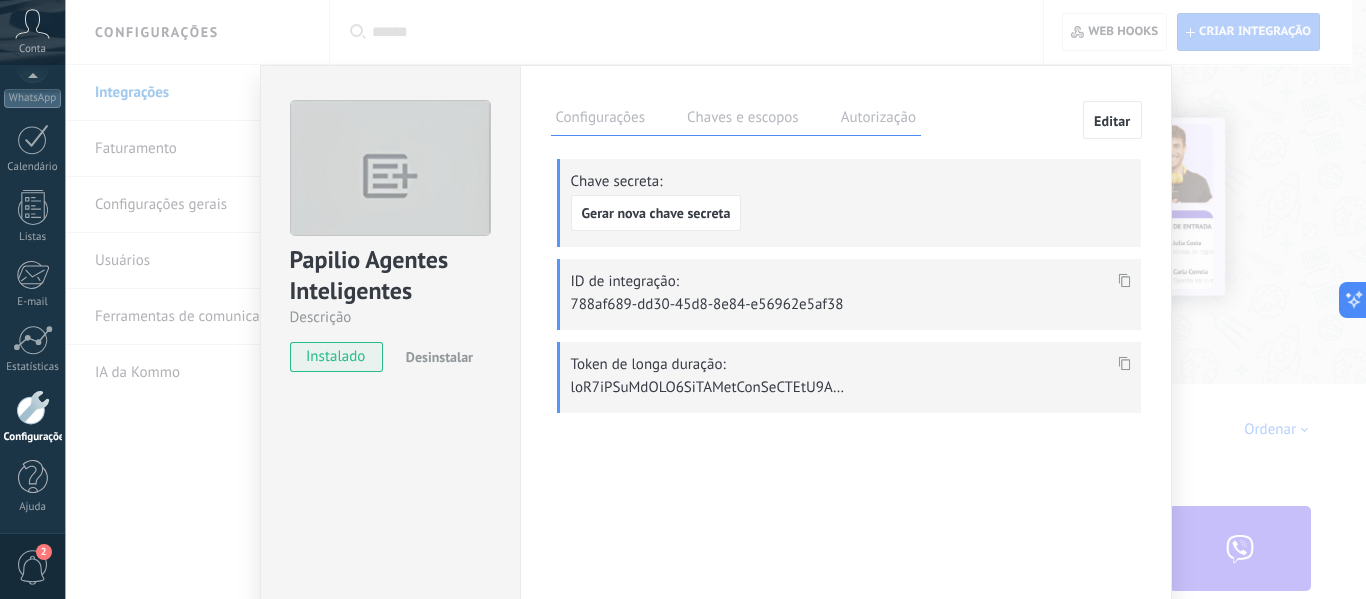 click 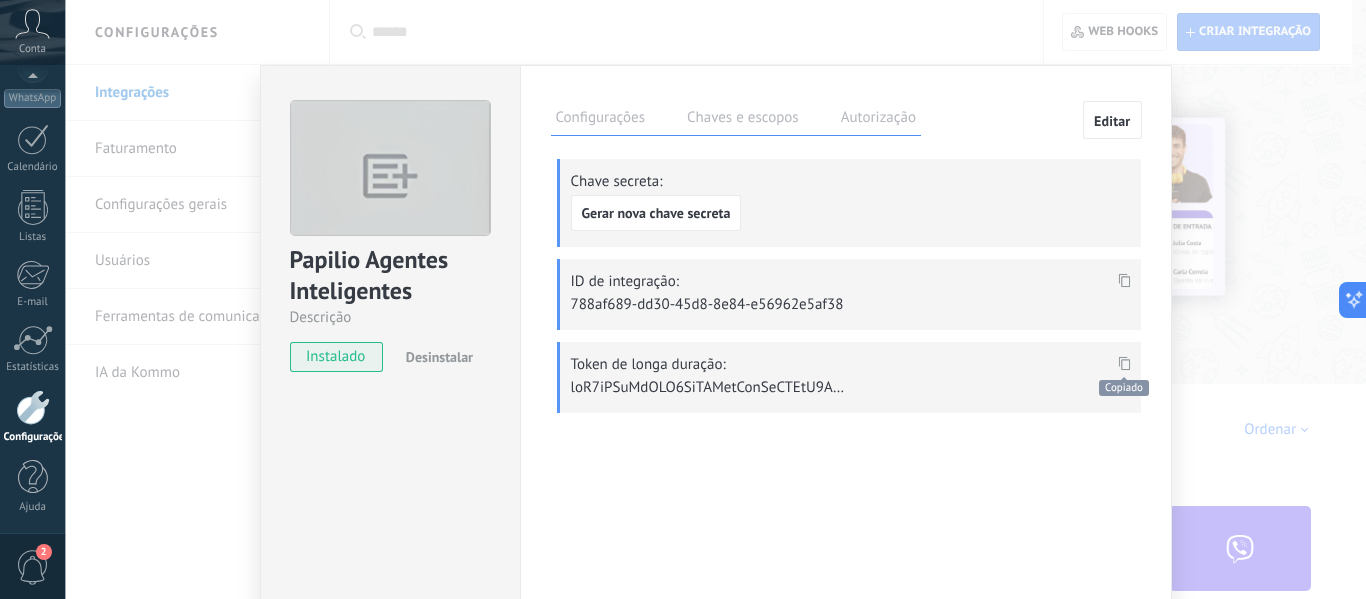 scroll, scrollTop: 1120, scrollLeft: 0, axis: vertical 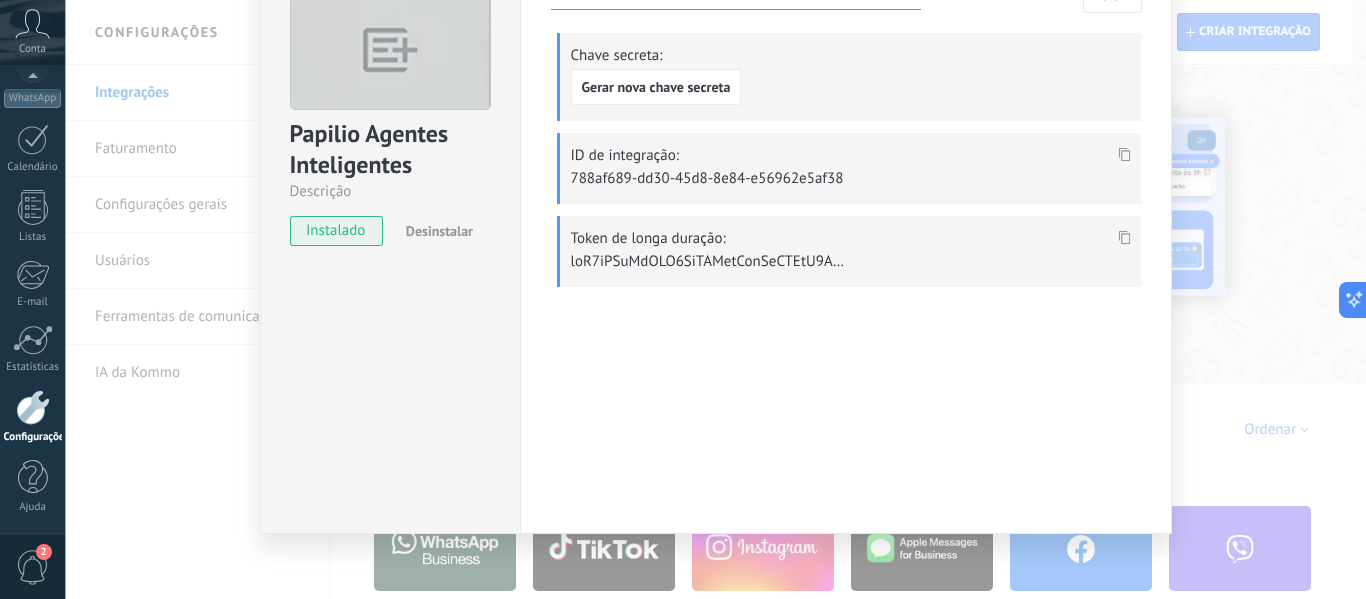 click on "Papilio Agentes Inteligentes Descrição instalado Desinstalar Configurações Chaves e escopos Autorização Editar Chave secreta: Gerar nova chave secreta ID de integração: 788af689-dd30-45d8-8e84-e56962e5af38 Token de longa duração: Esta aba registra os usuários que permitiram acesso à esta conta. Se você quiser remover a possibilidade de um usuário de enviar solicitações para a conta em relação a esta integração, você pode revogar o acesso. Se o acesso de todos os usuários for revogado, a integração parará de funcionar. Este app está instalado, mas ninguém concedeu acesso ainda. Descrição" at bounding box center (715, 299) 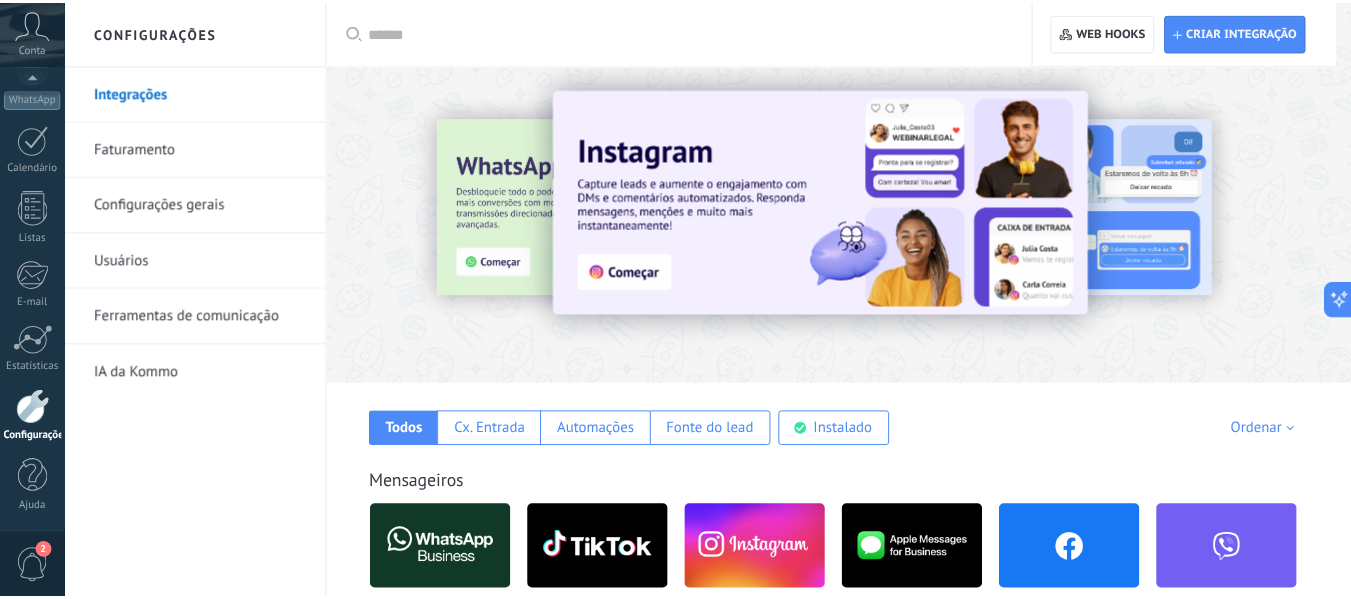 scroll, scrollTop: 0, scrollLeft: 0, axis: both 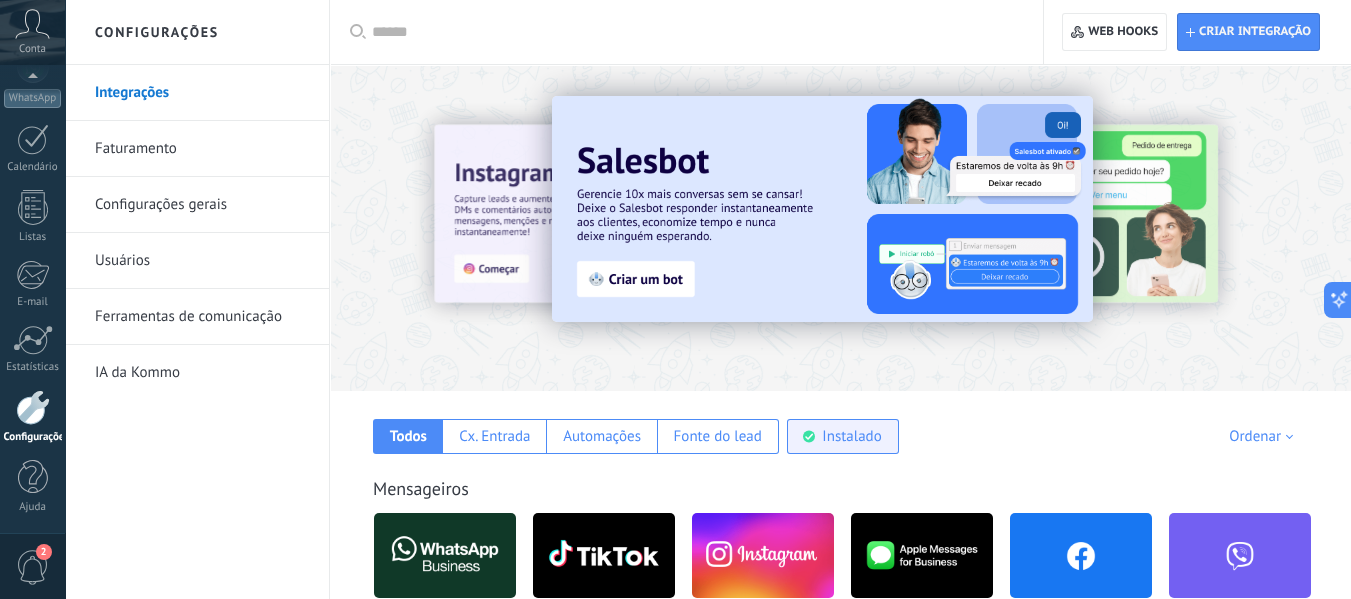 click on "Instalado" at bounding box center (851, 436) 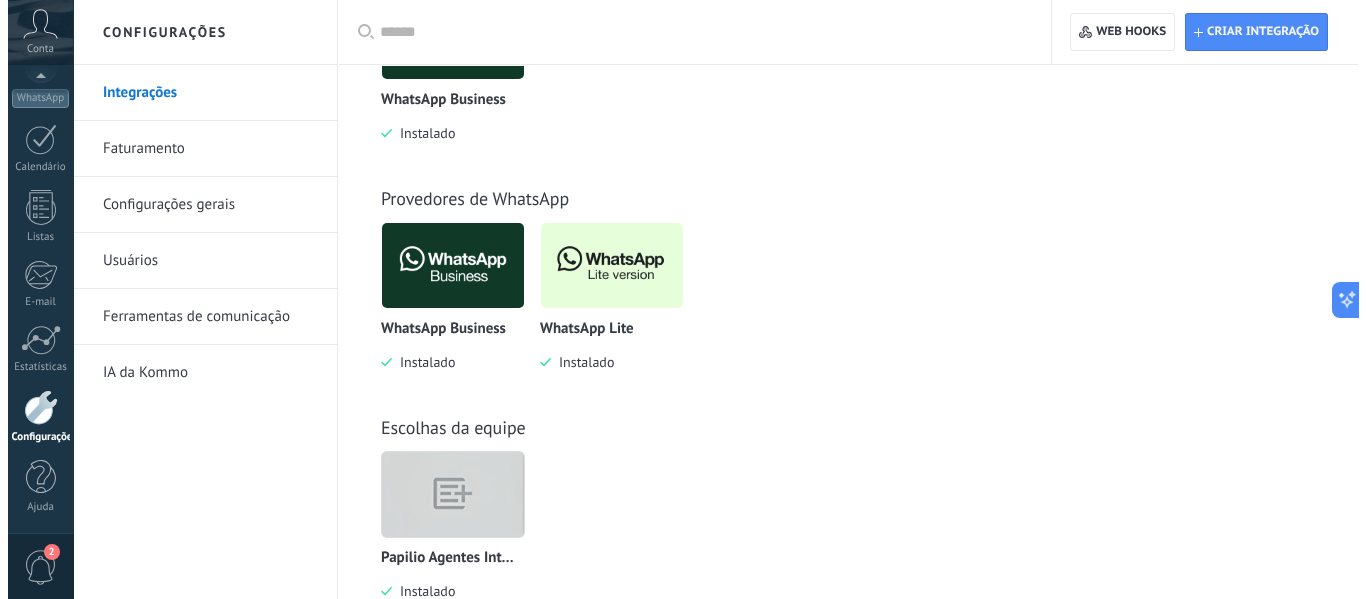 scroll, scrollTop: 575, scrollLeft: 0, axis: vertical 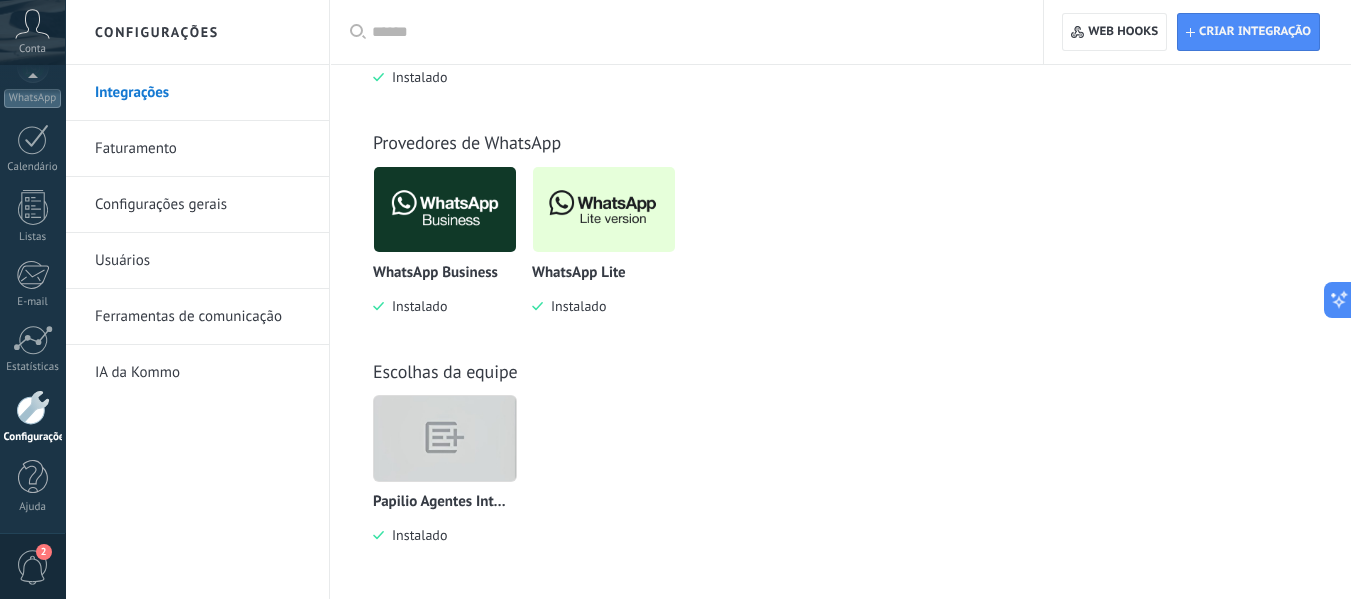 click at bounding box center [445, 438] 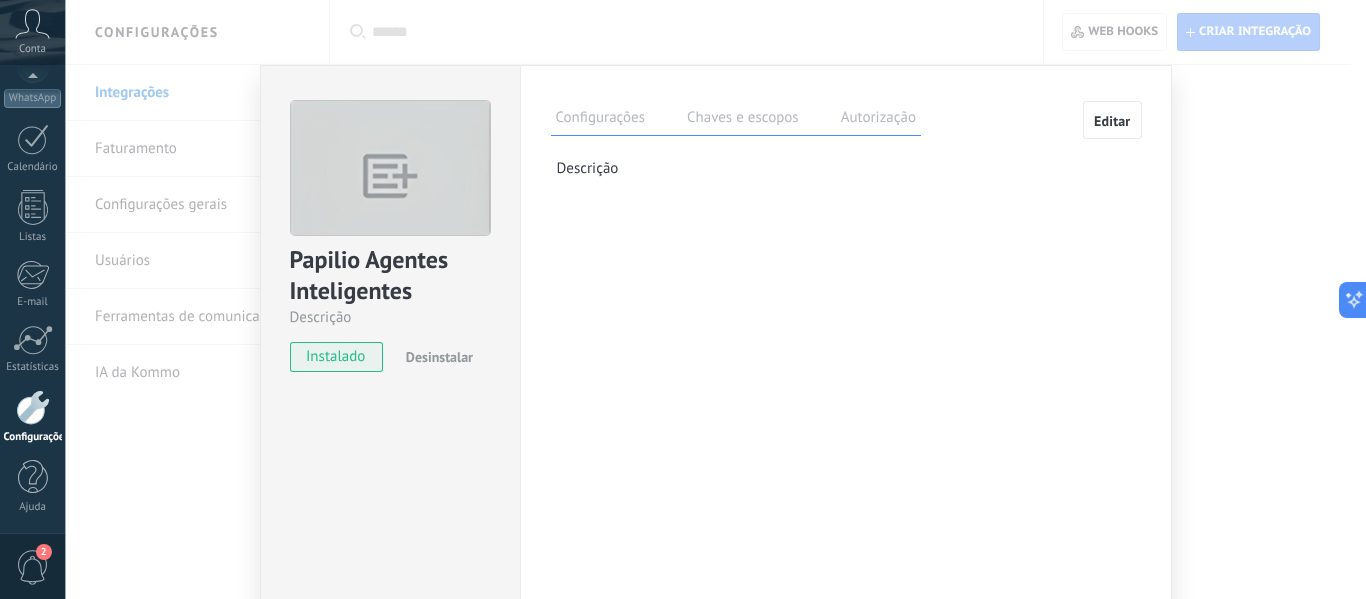 click at bounding box center (390, 177) 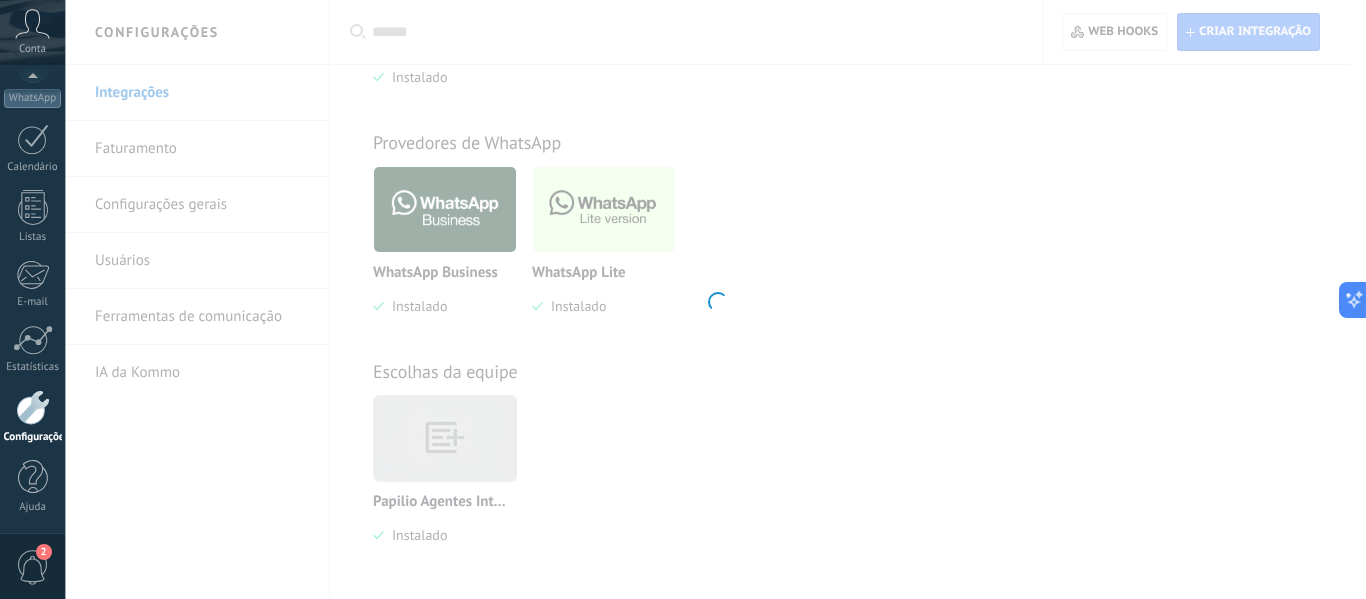 type on "*********" 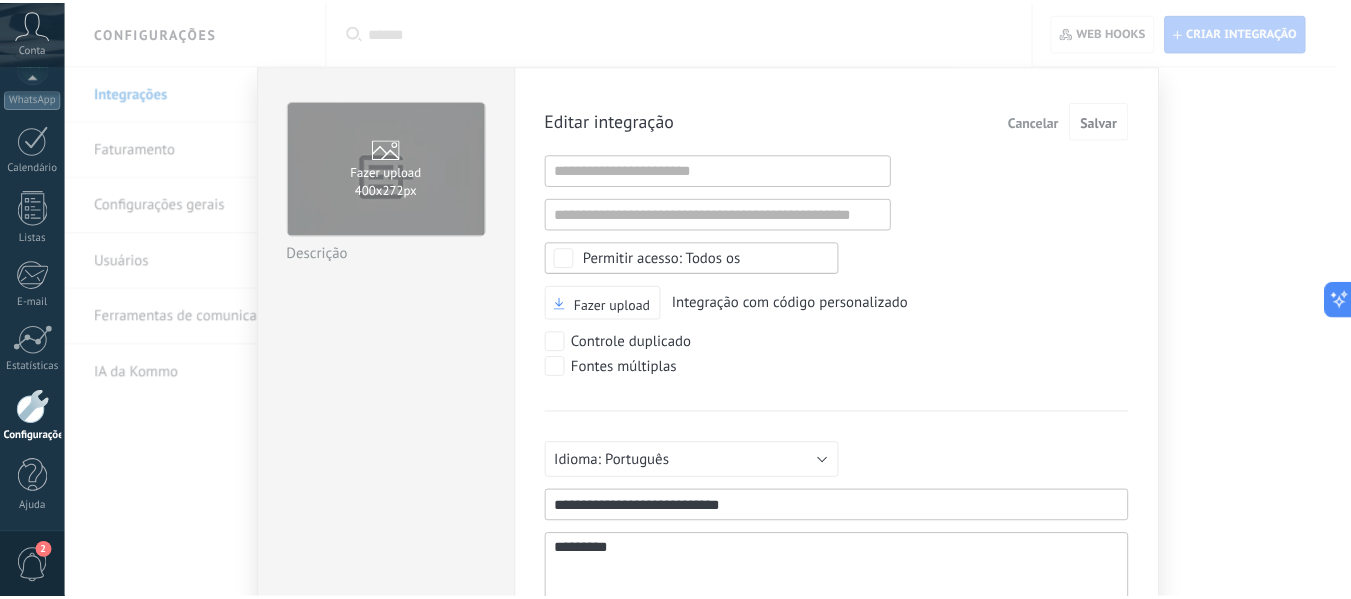 scroll, scrollTop: 19, scrollLeft: 0, axis: vertical 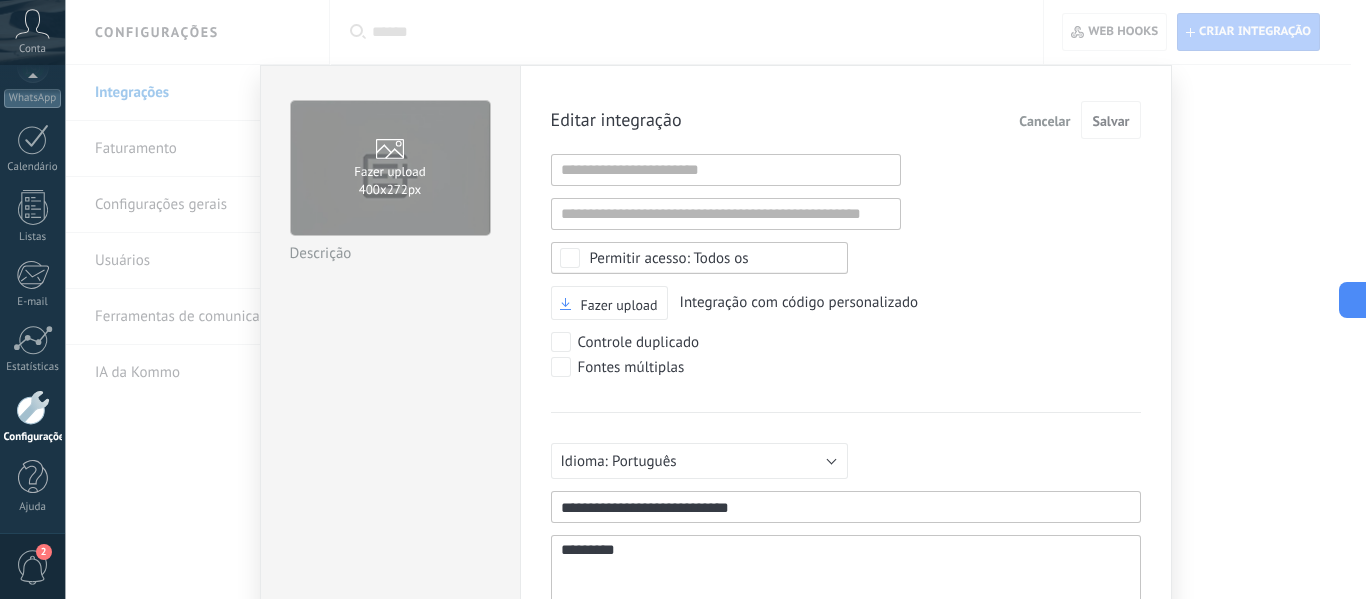 click on "400х272px" at bounding box center (390, 189) 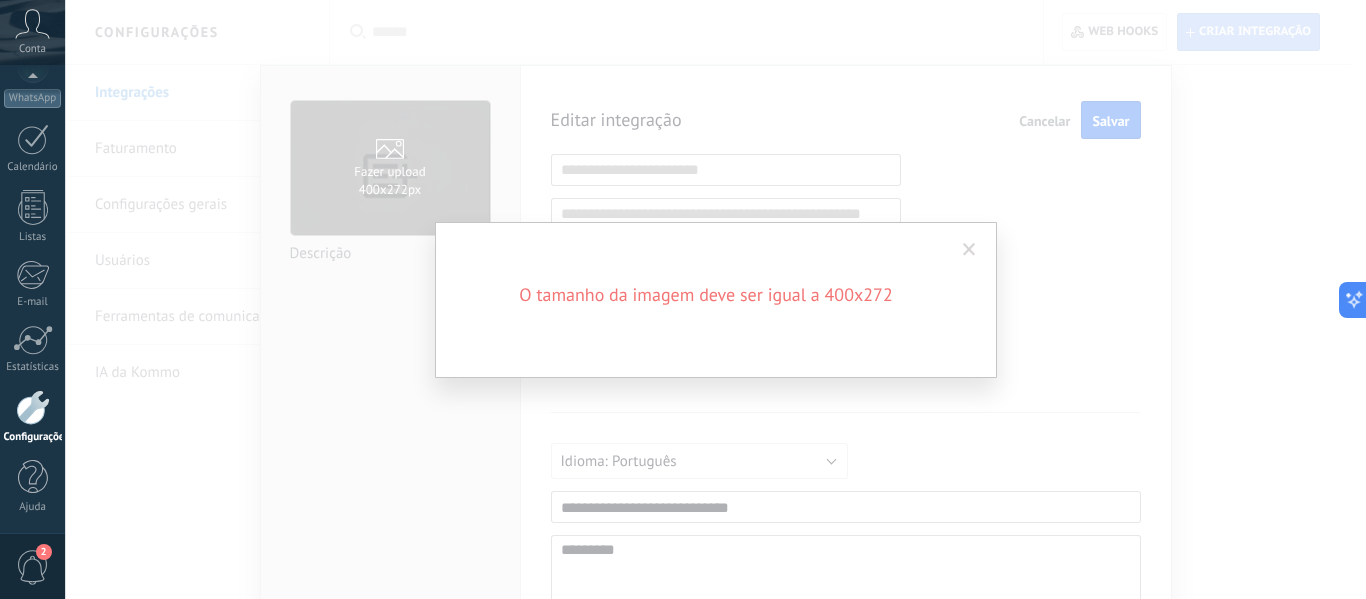 click on "O tamanho da imagem deve ser igual a 400x272" at bounding box center [715, 299] 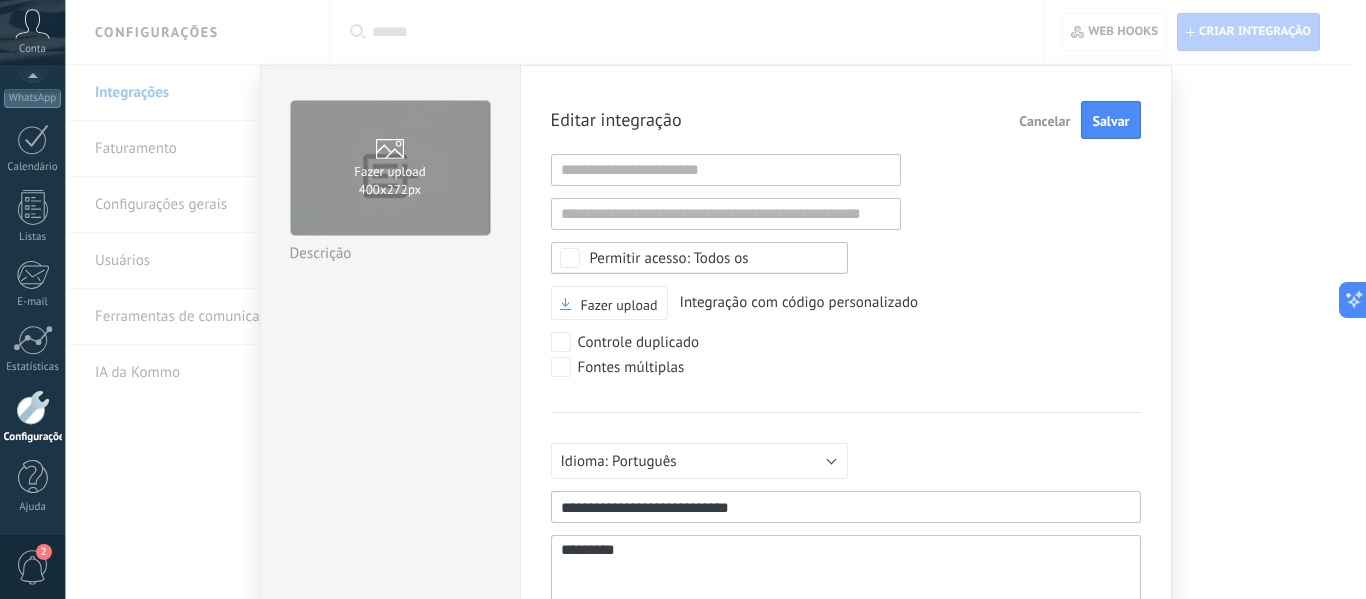 click on "Fazer upload 400х272px" at bounding box center [390, 168] 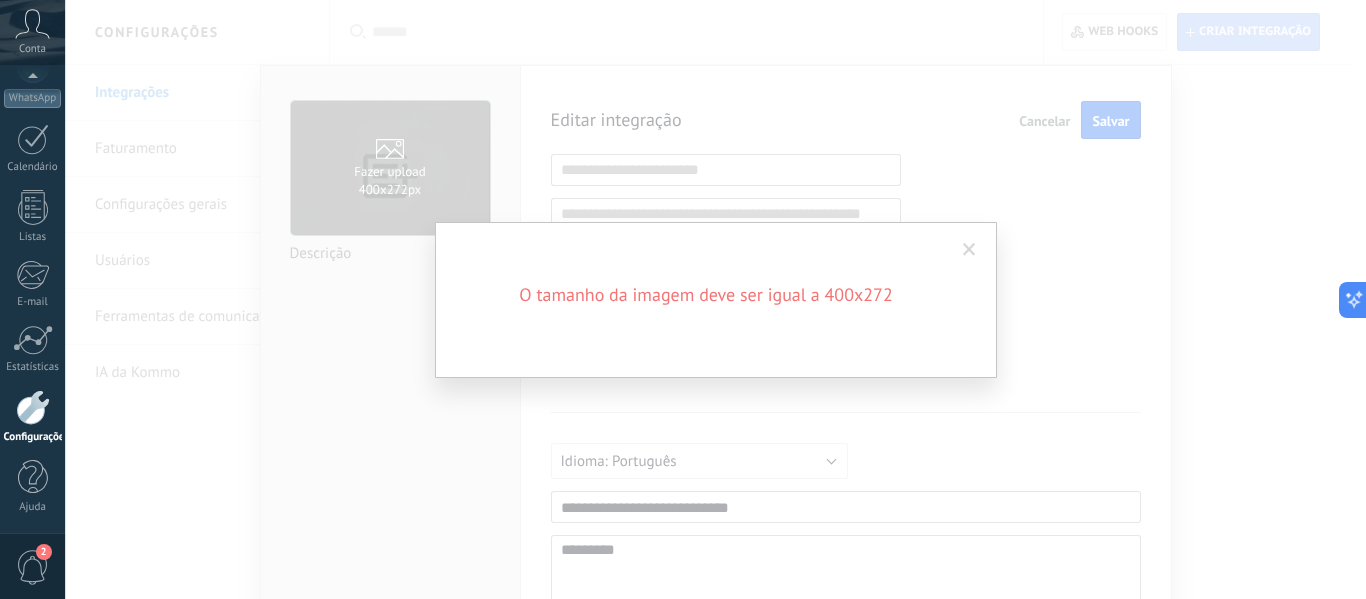 click on "O tamanho da imagem deve ser igual a 400x272" at bounding box center (715, 299) 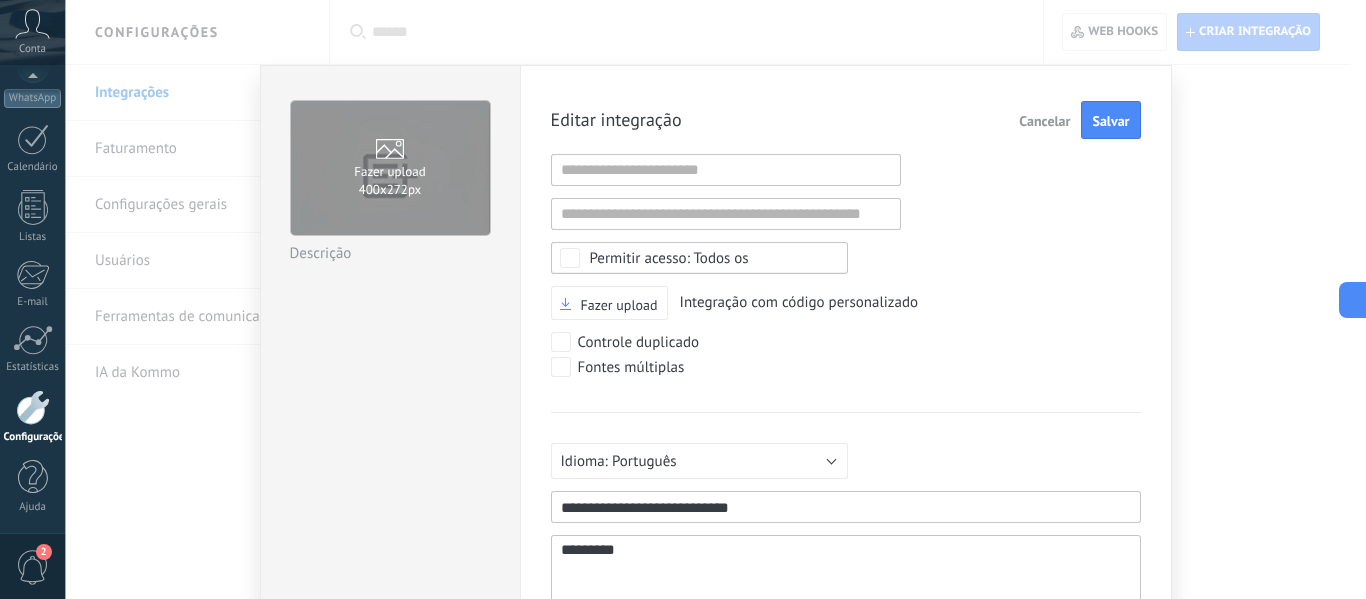 click on "400х272px" at bounding box center [390, 189] 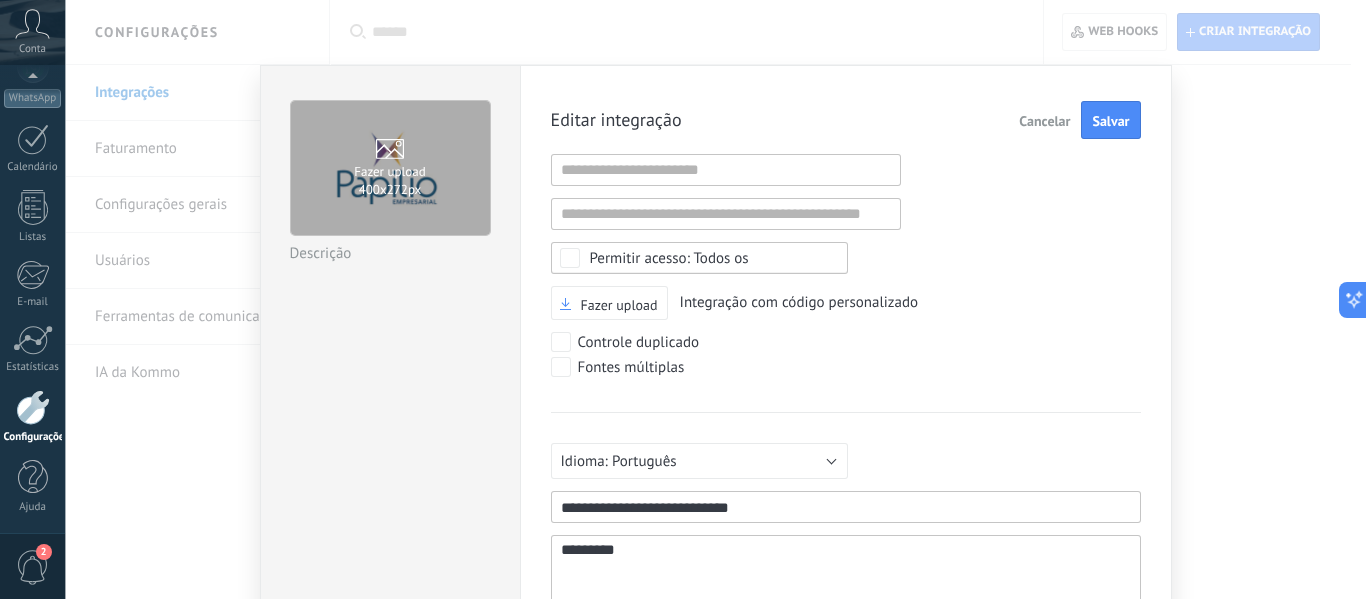 click on "Fazer upload 400х272px Papilio Agentes Inteligentes Descrição Remover integração" at bounding box center (390, 396) 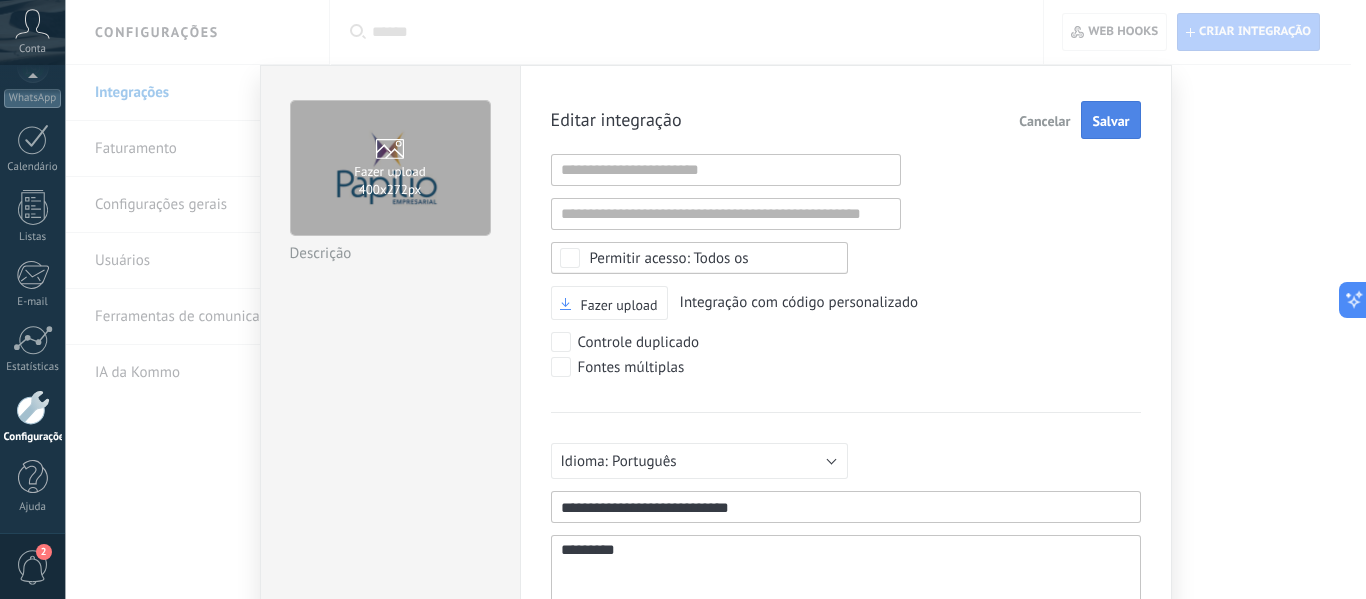 click on "Salvar" at bounding box center (1110, 121) 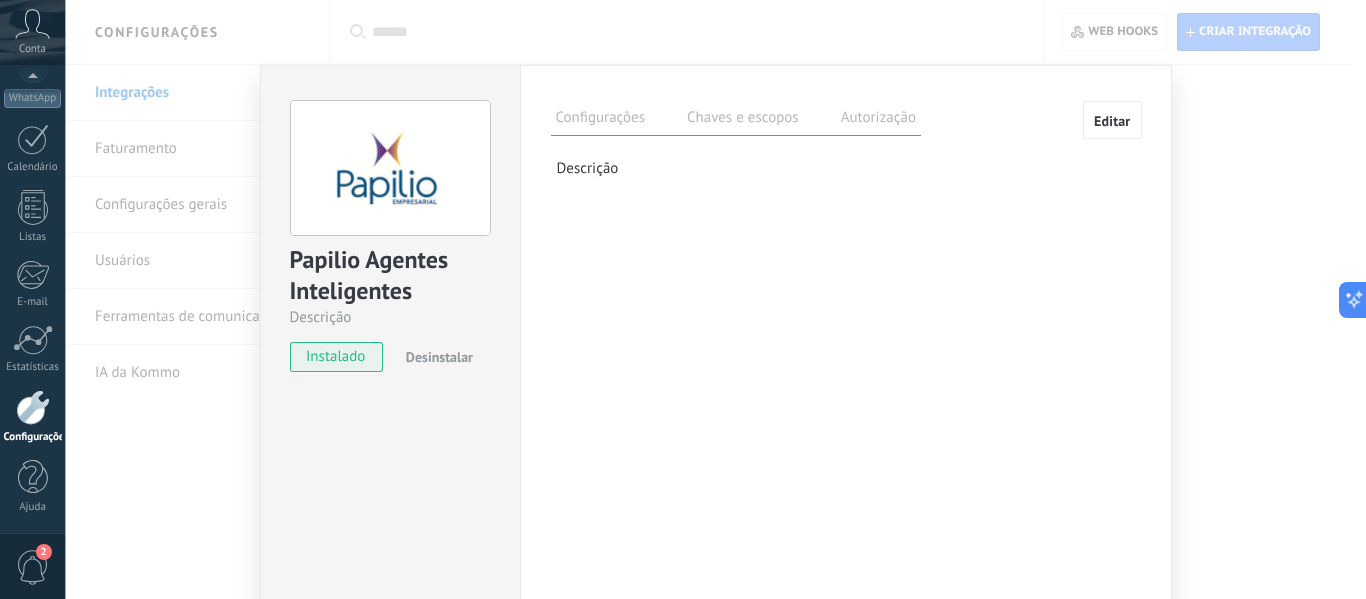 click on "Papilio Agentes Inteligentes Descrição instalado Desinstalar Configurações Chaves e escopos Autorização Editar Chave secreta: Gerar nova chave secreta ID de integração: 788af689-dd30-45d8-8e84-e56962e5af38 Token de longa duração: Gerar token de longa duração Esta aba registra os usuários que permitiram acesso à esta conta. Se você quiser remover a possibilidade de um usuário de enviar solicitações para a conta em relação a esta integração, você pode revogar o acesso. Se o acesso de todos os usuários for revogado, a integração parará de funcionar. Este app está instalado, mas ninguém concedeu acesso ainda. Descrição" at bounding box center [715, 299] 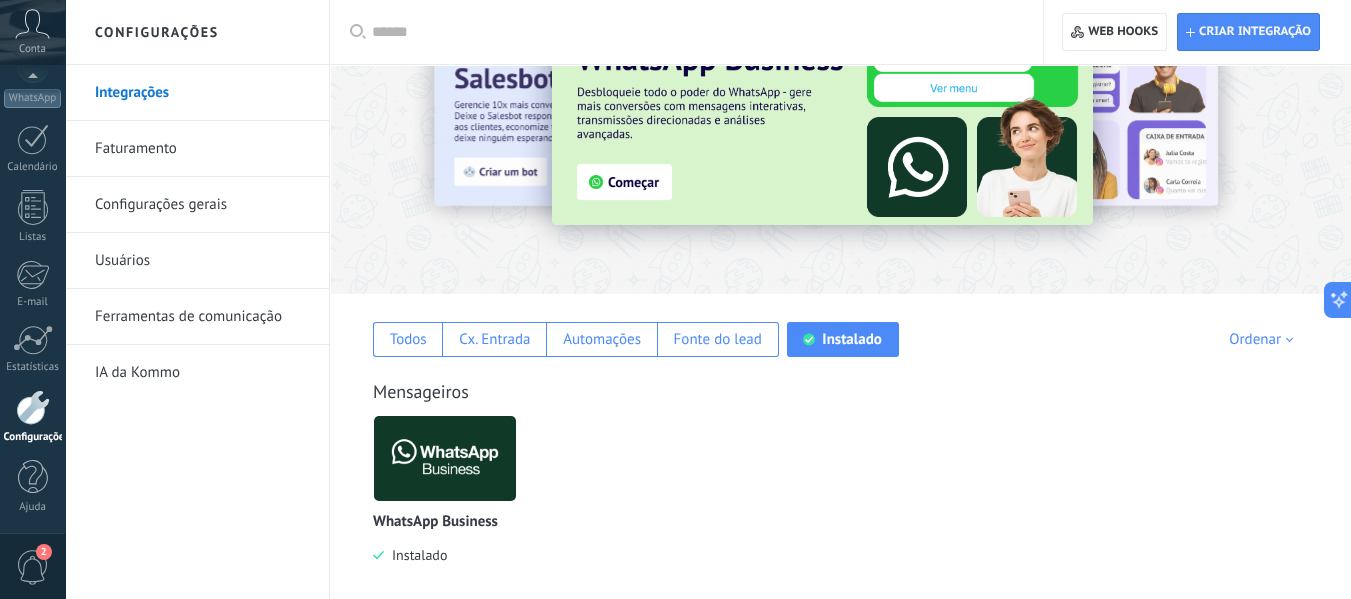 scroll, scrollTop: 0, scrollLeft: 0, axis: both 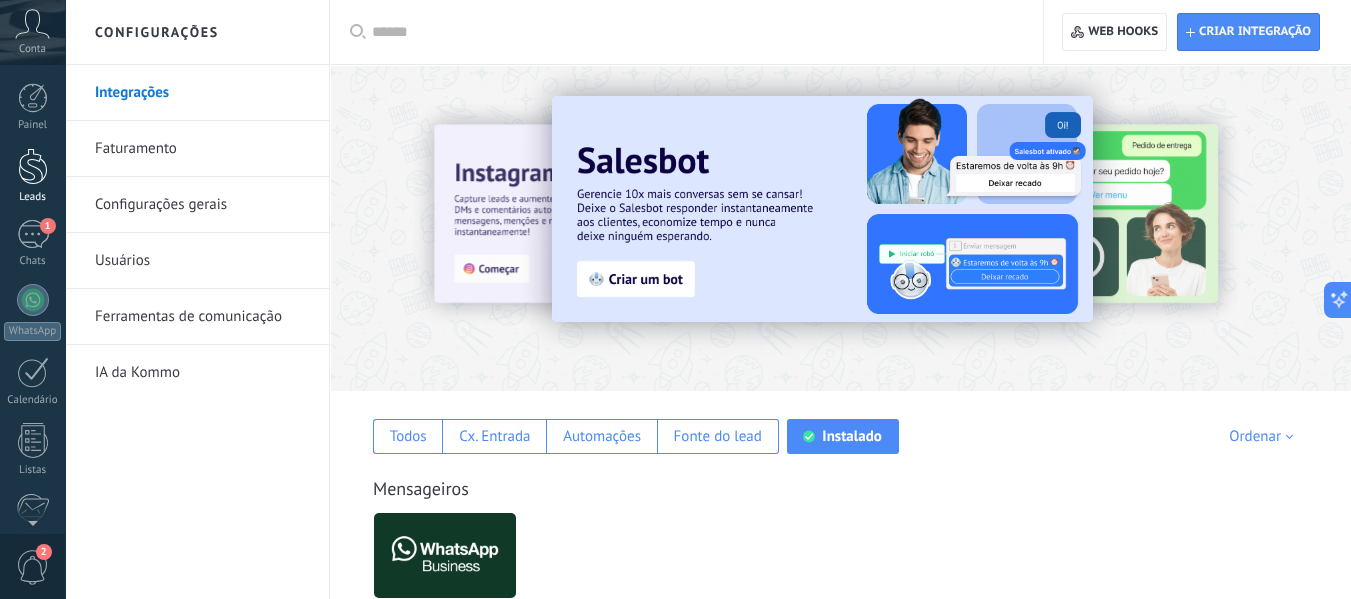 click on "Leads" at bounding box center [32, 176] 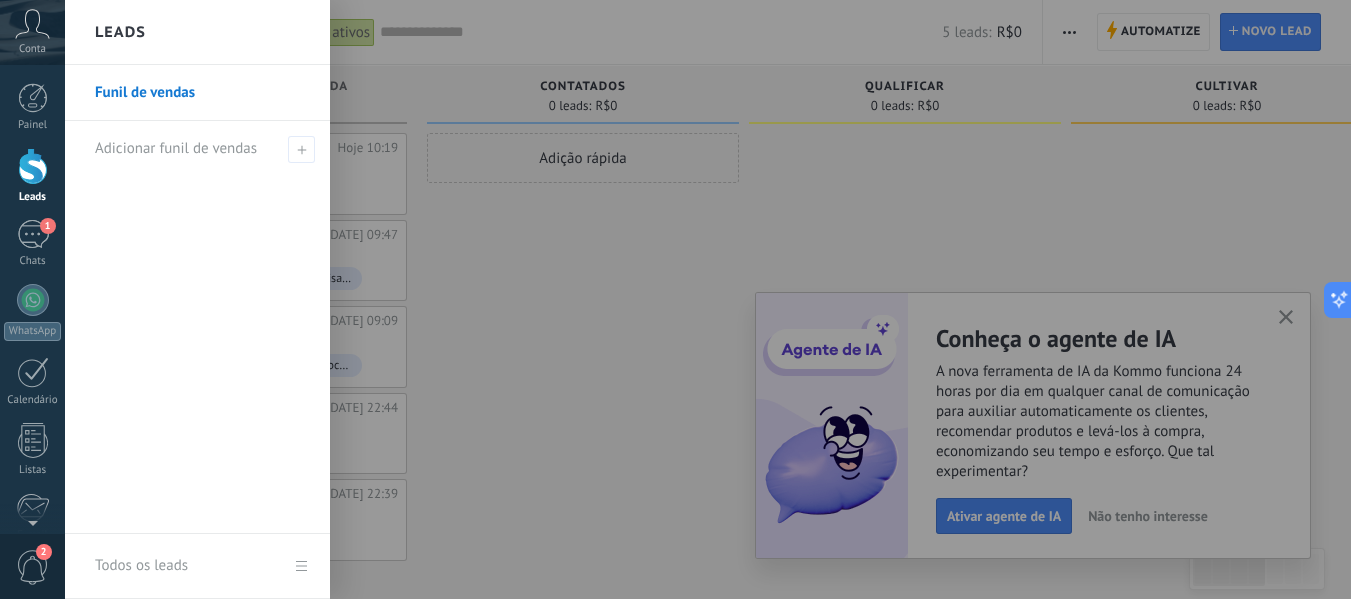 click at bounding box center [740, 299] 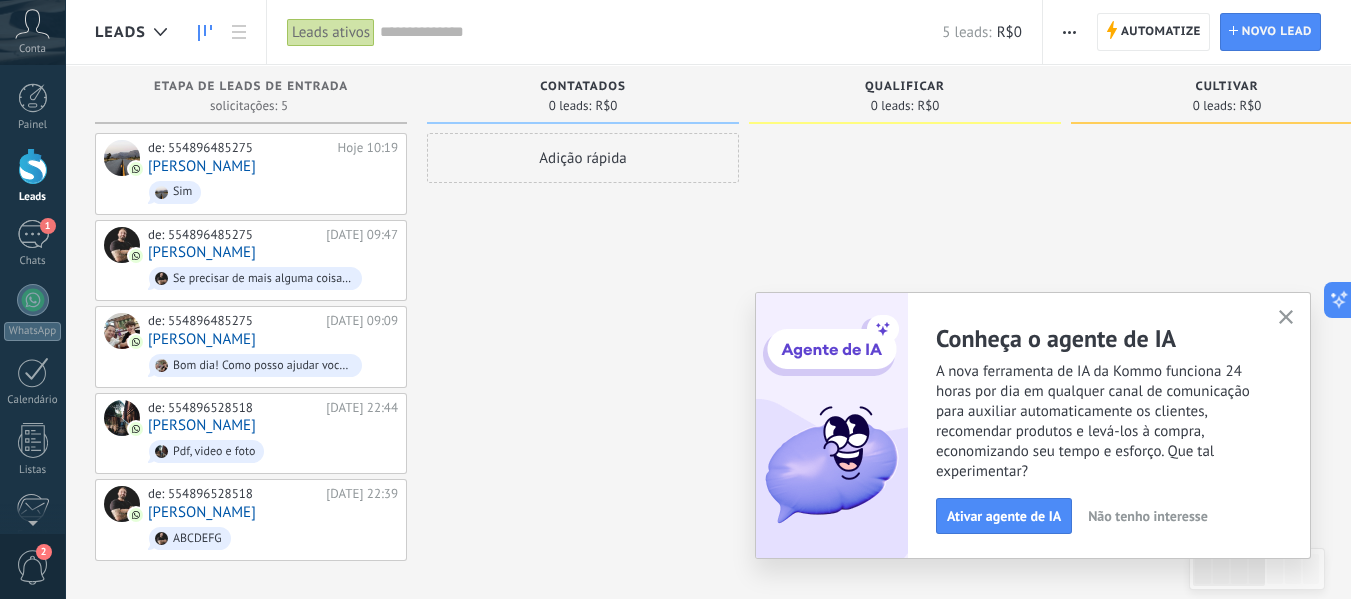 click 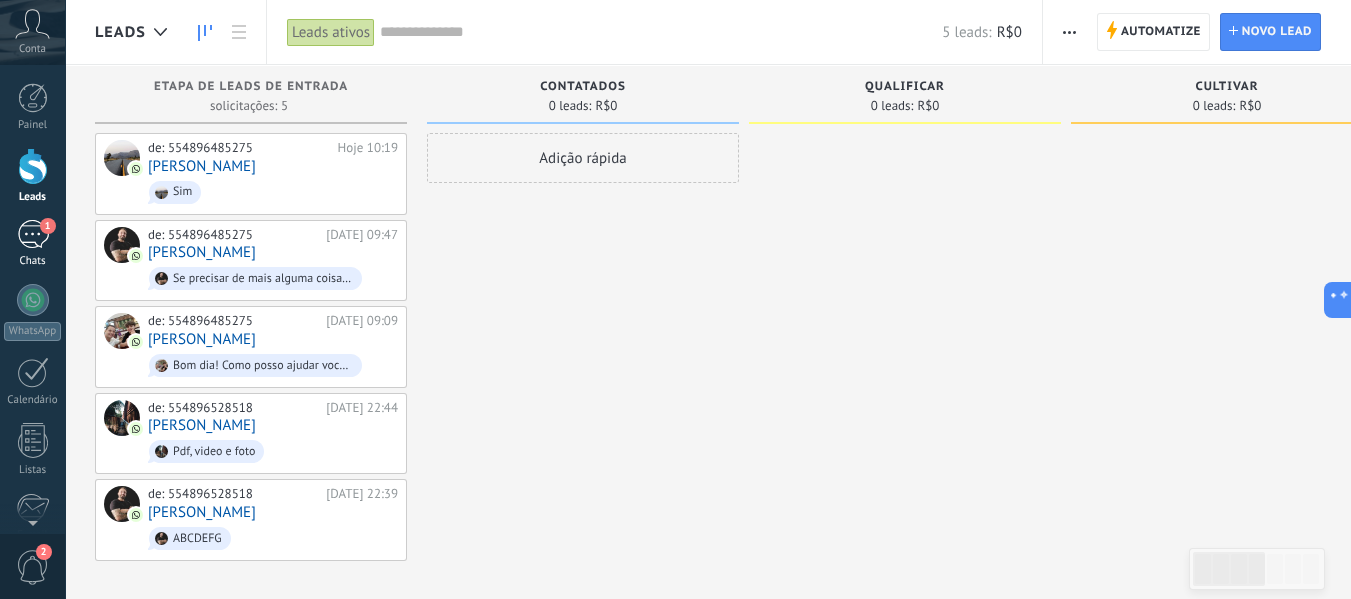 click on "1
Chats" at bounding box center [32, 244] 